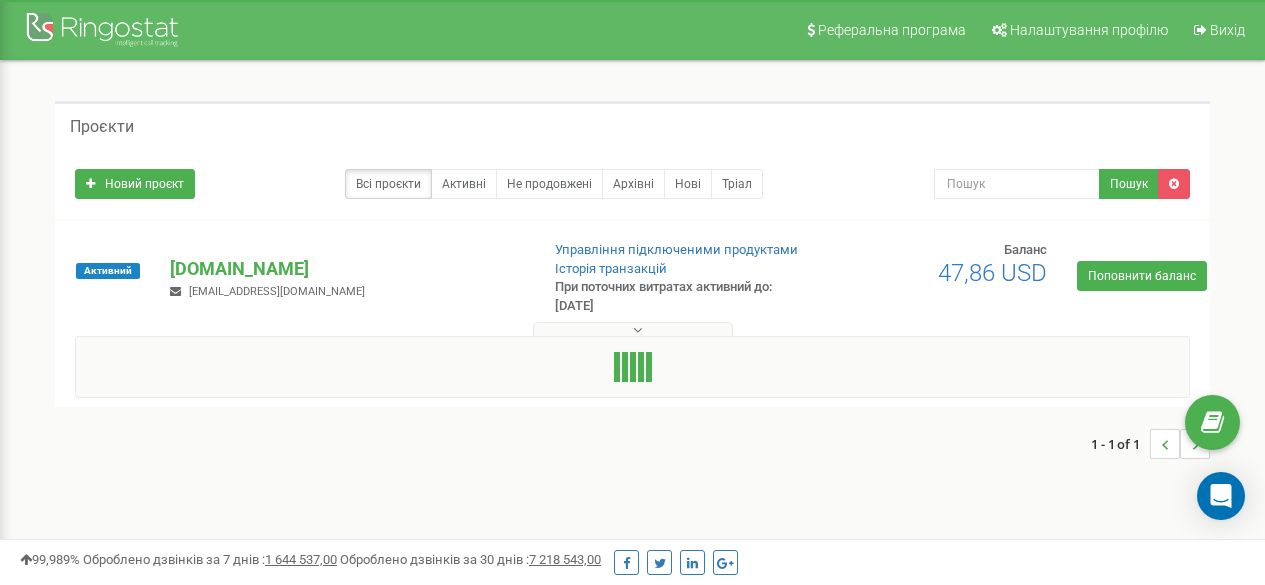 scroll, scrollTop: 0, scrollLeft: 0, axis: both 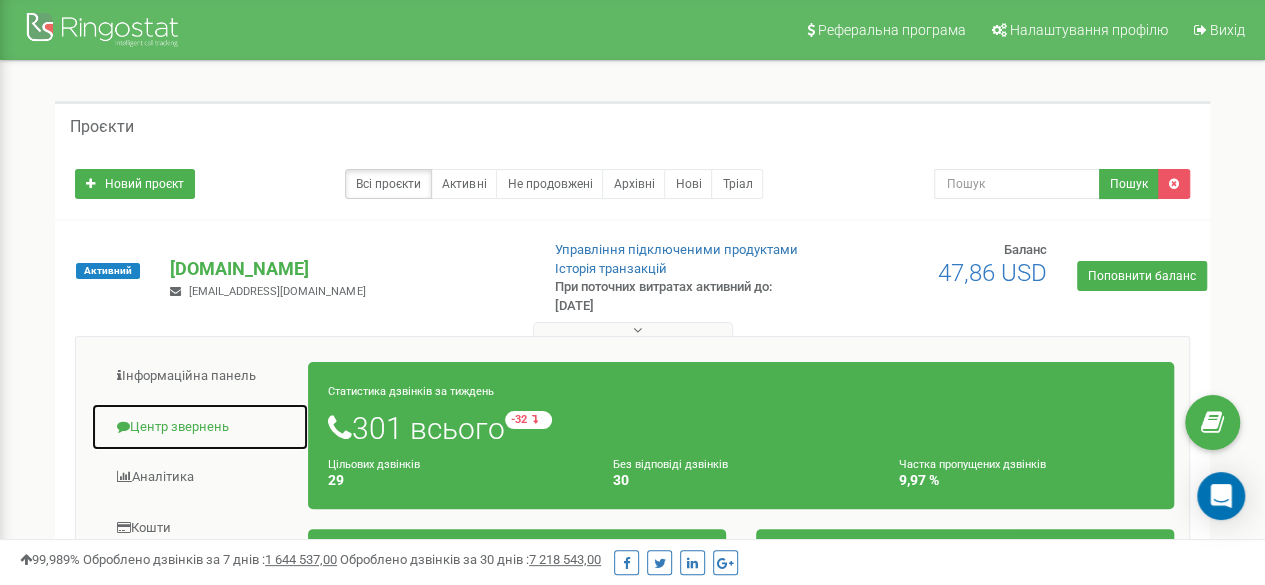 click on "Центр звернень" at bounding box center (200, 427) 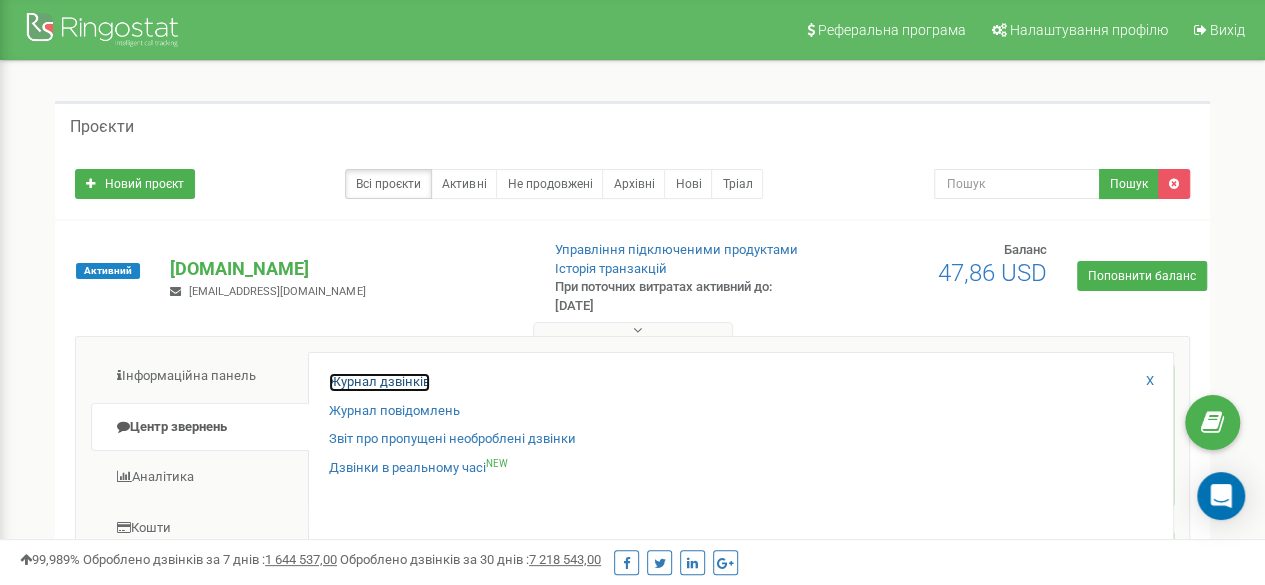 click on "Журнал дзвінків" at bounding box center [379, 382] 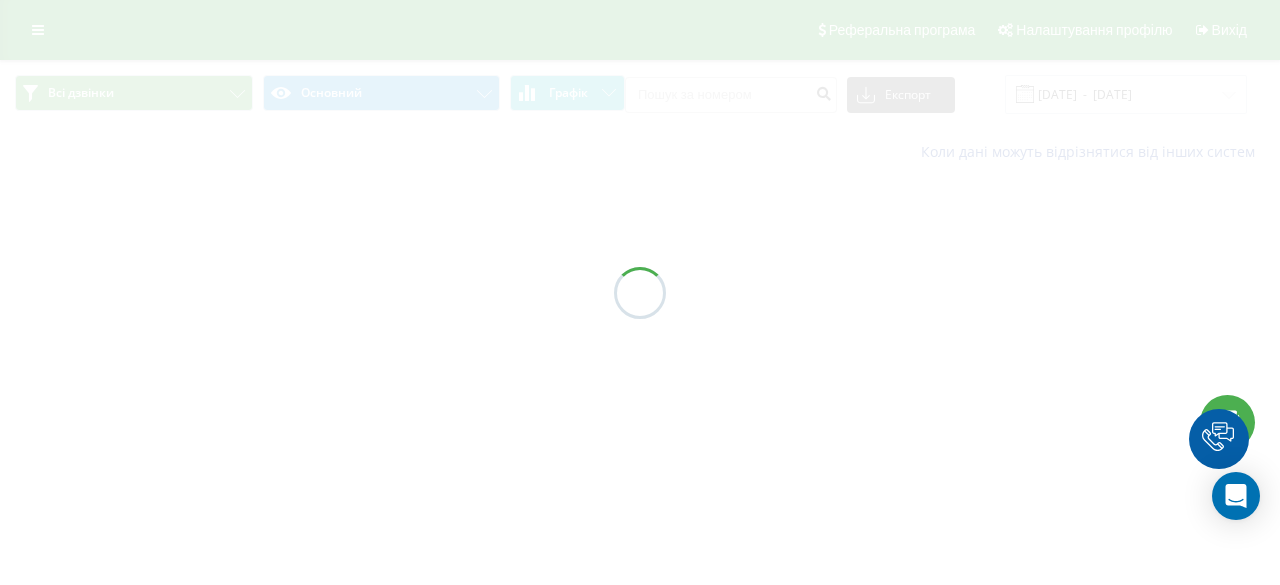 scroll, scrollTop: 0, scrollLeft: 0, axis: both 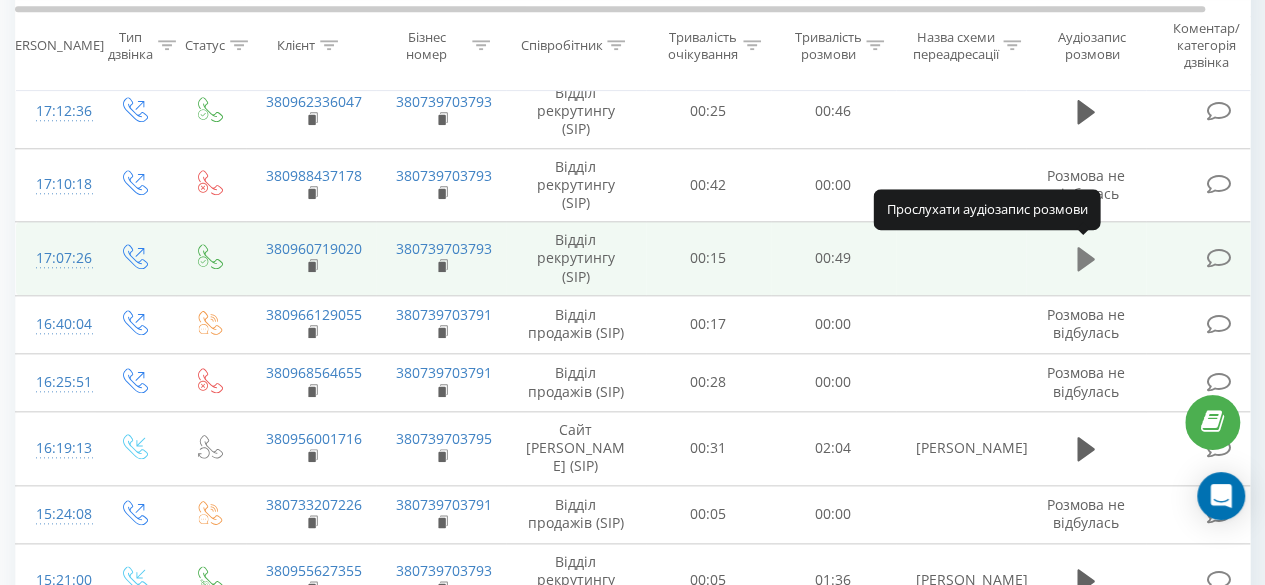 click 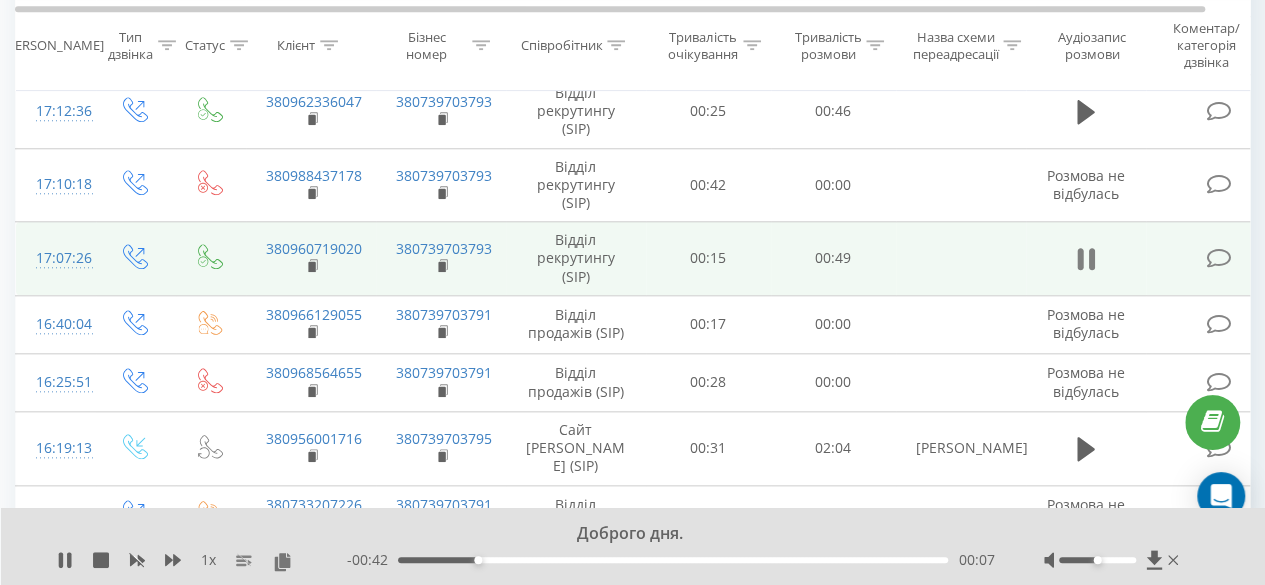 click 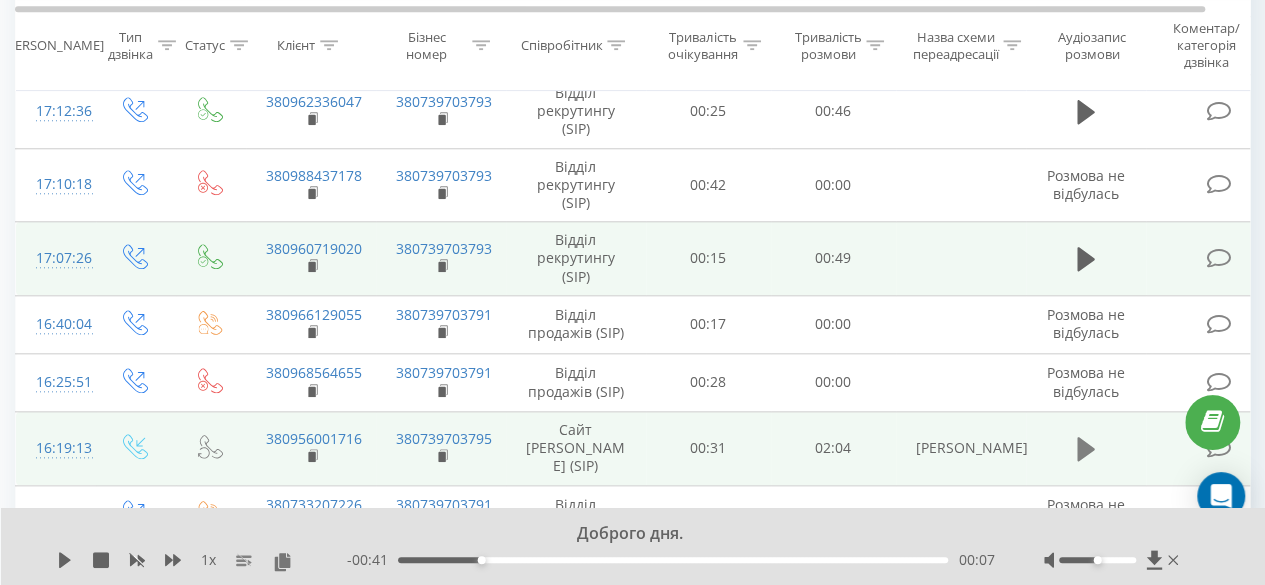 click 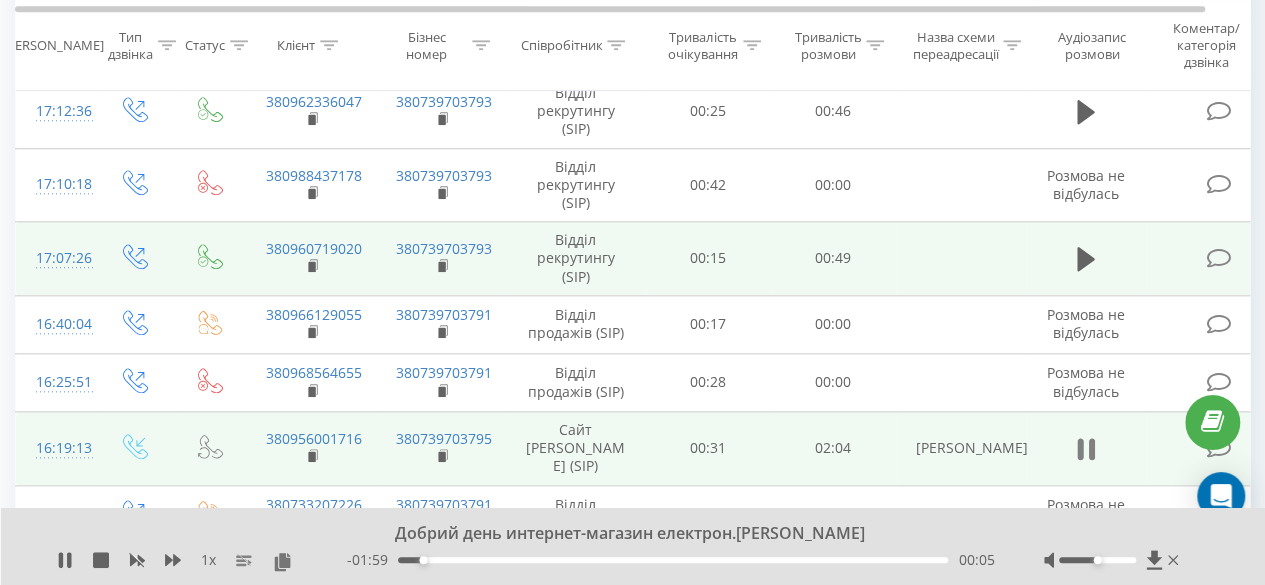 click 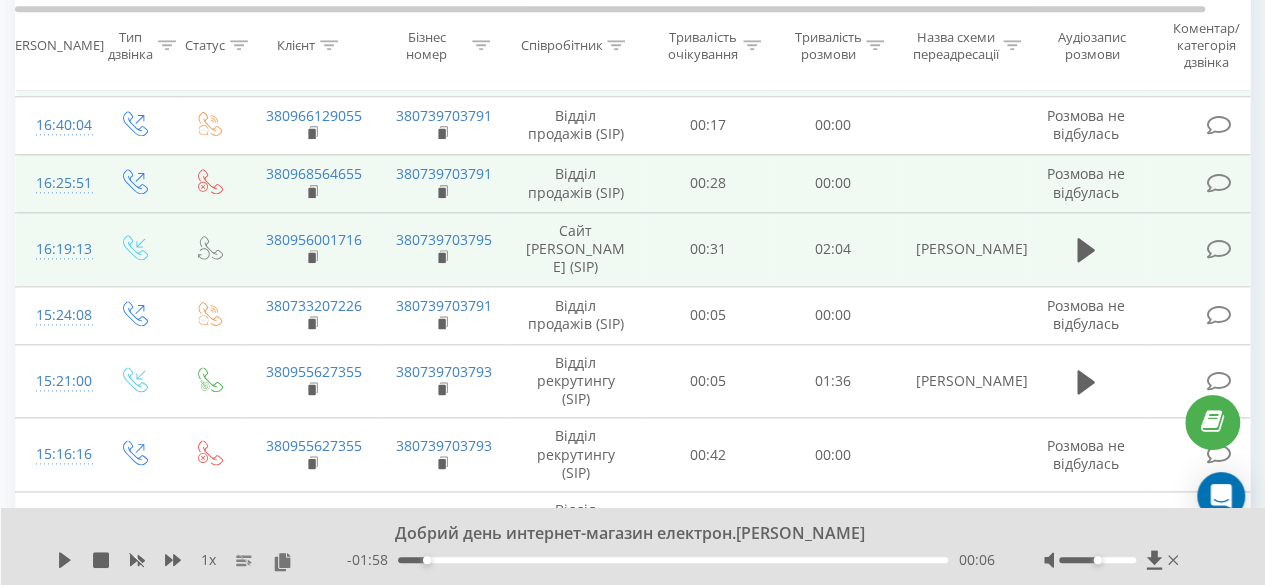 scroll, scrollTop: 1100, scrollLeft: 0, axis: vertical 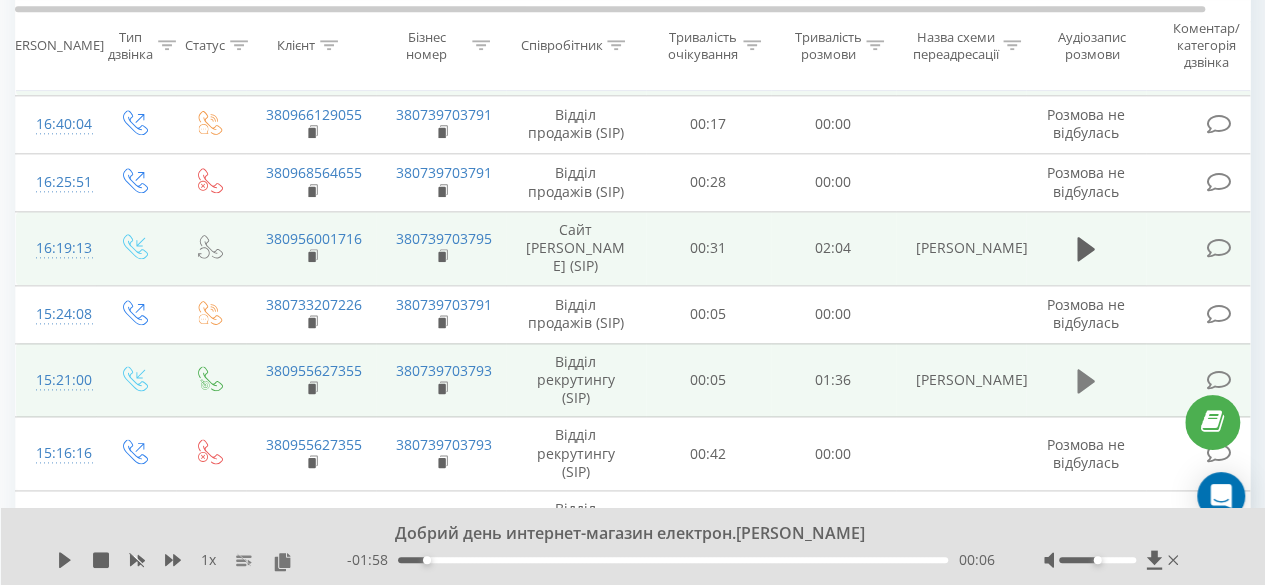click at bounding box center (1086, 381) 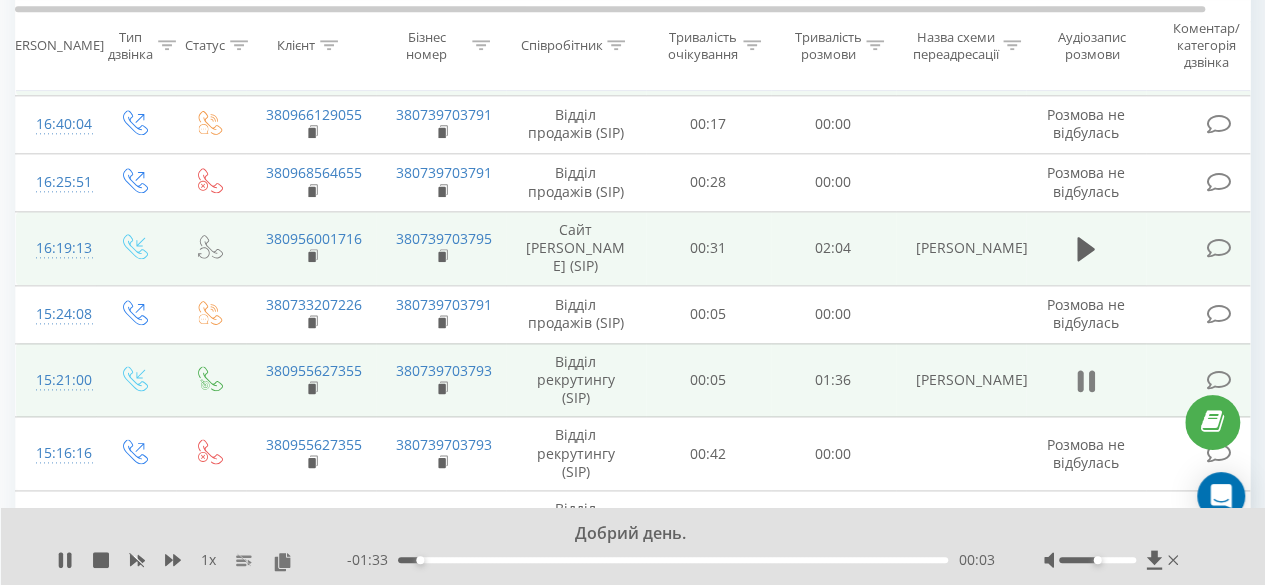click at bounding box center [1086, 381] 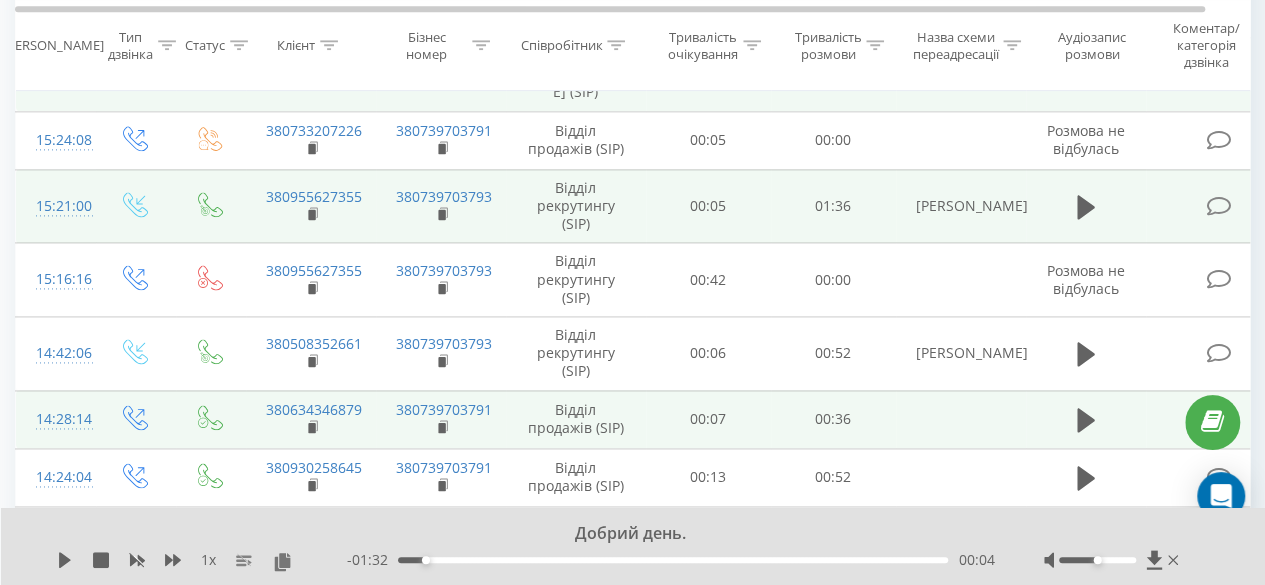 scroll, scrollTop: 1300, scrollLeft: 0, axis: vertical 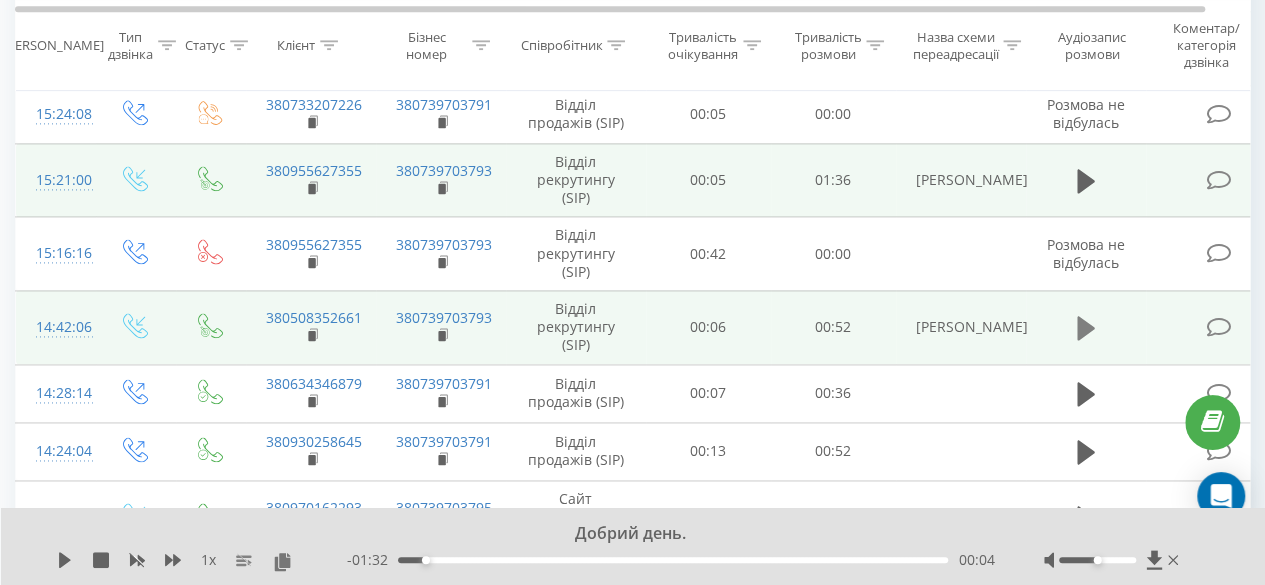 click 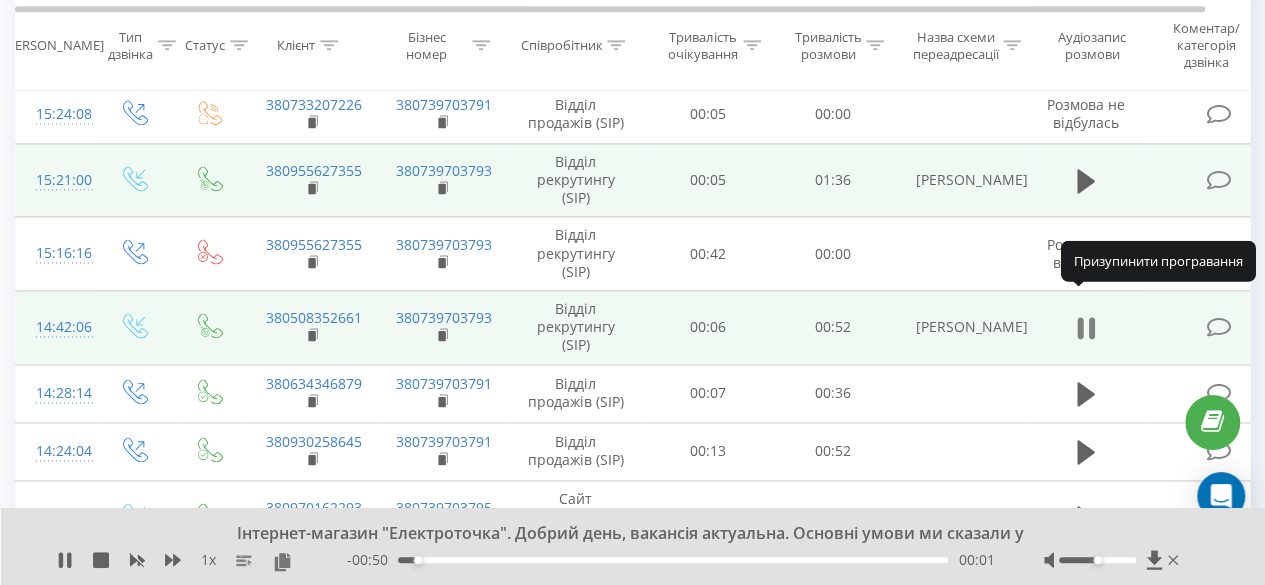 click 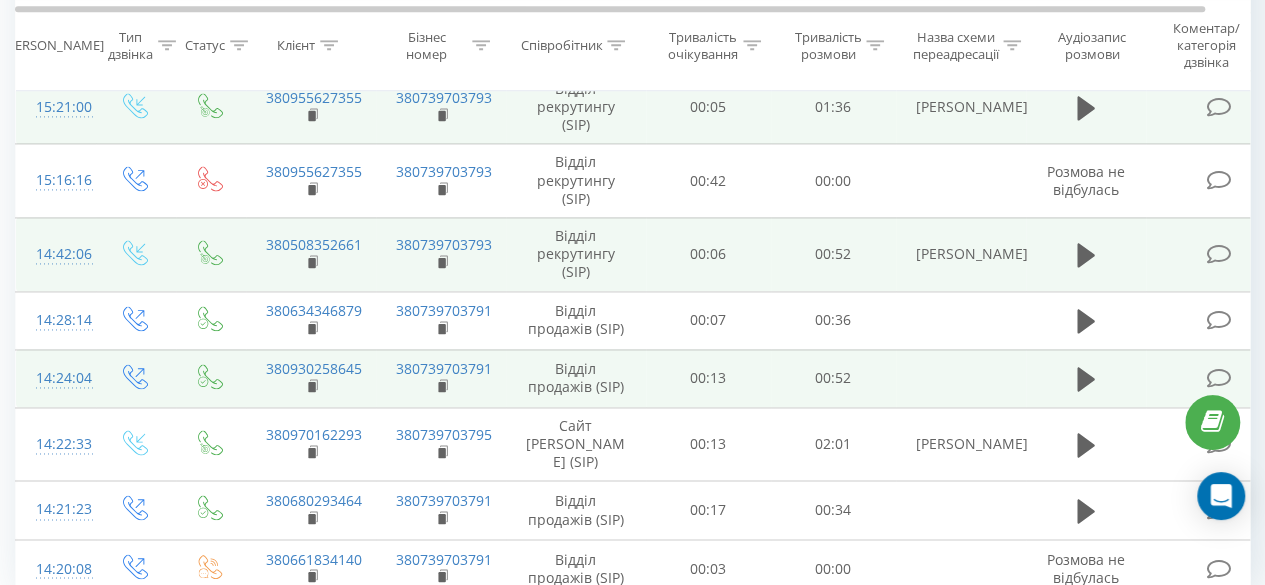 scroll, scrollTop: 1400, scrollLeft: 0, axis: vertical 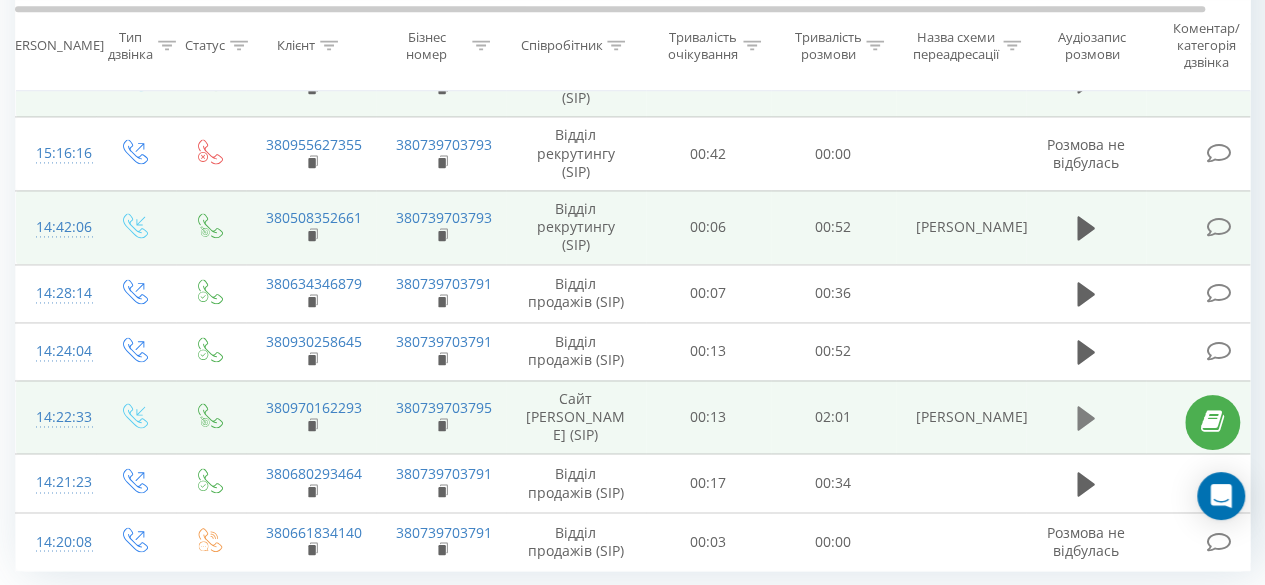 click 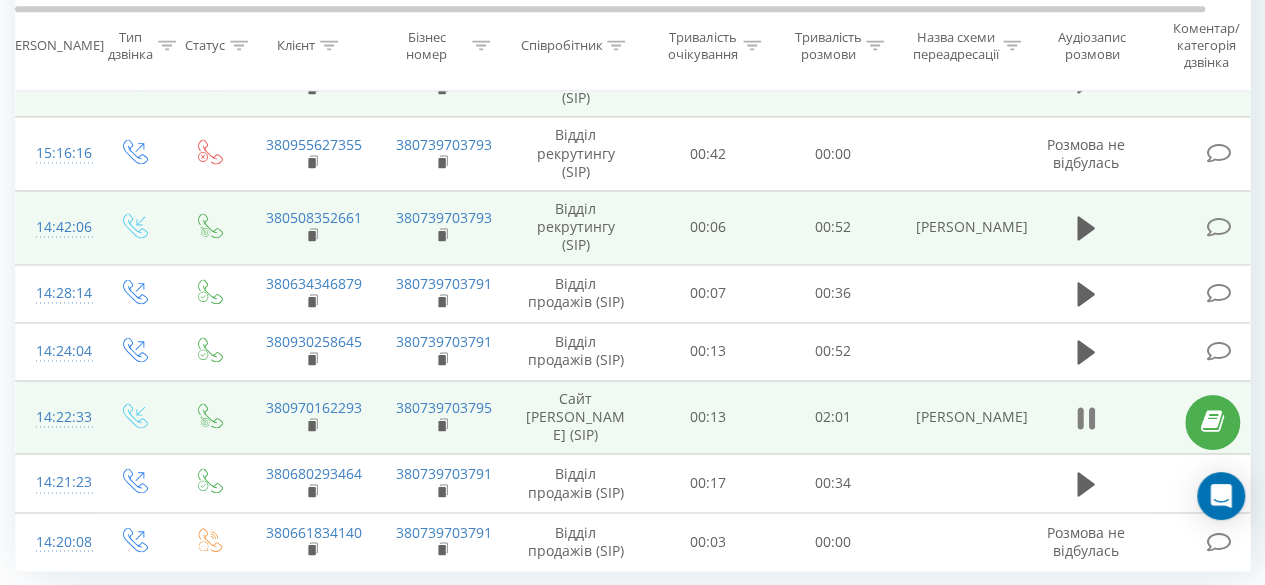 click 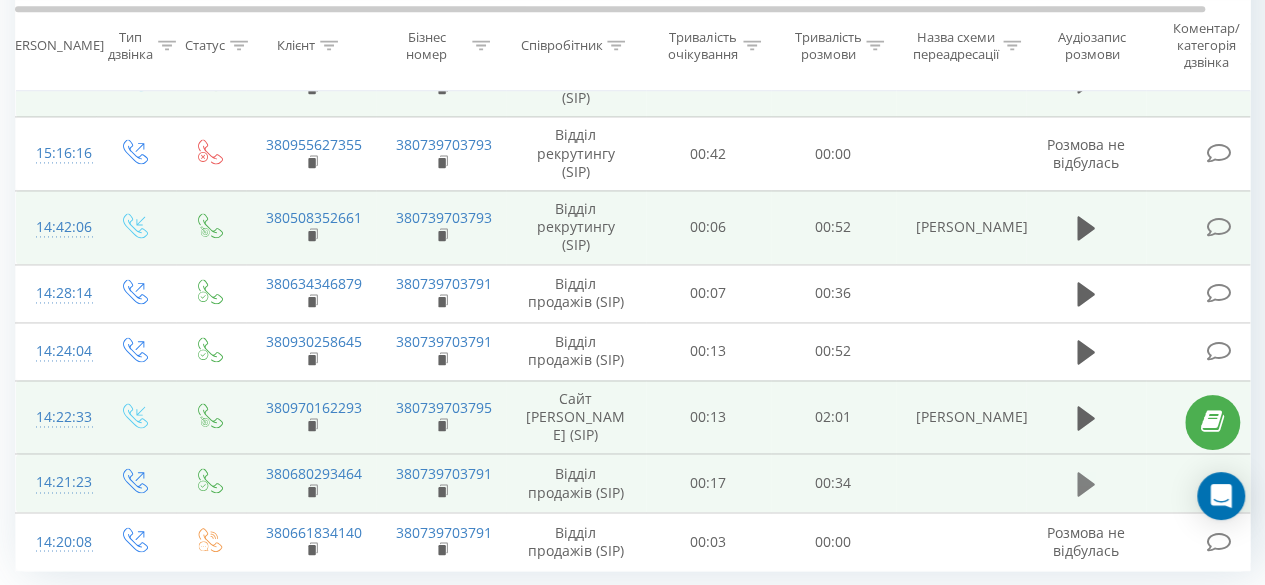 click 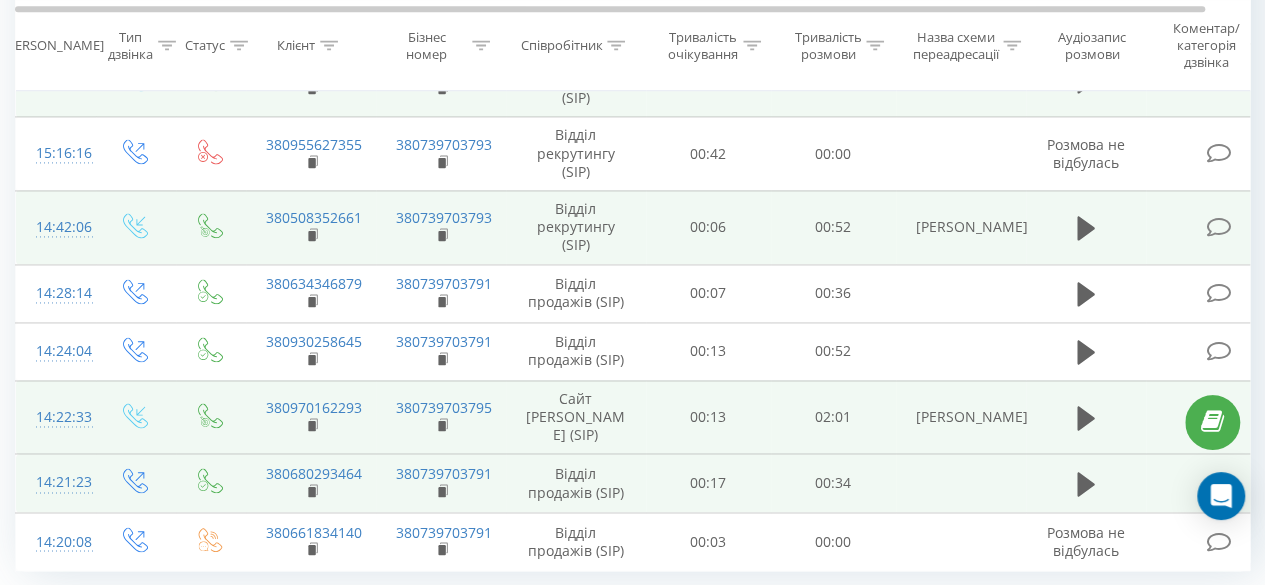 scroll, scrollTop: 1497, scrollLeft: 0, axis: vertical 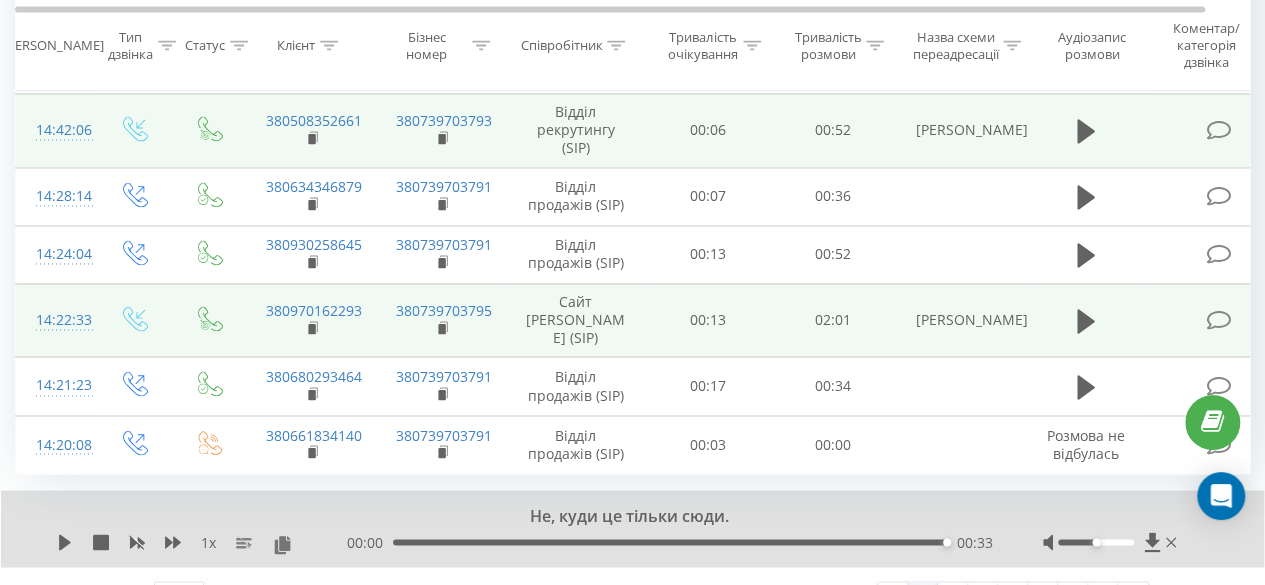 click at bounding box center [1086, 386] 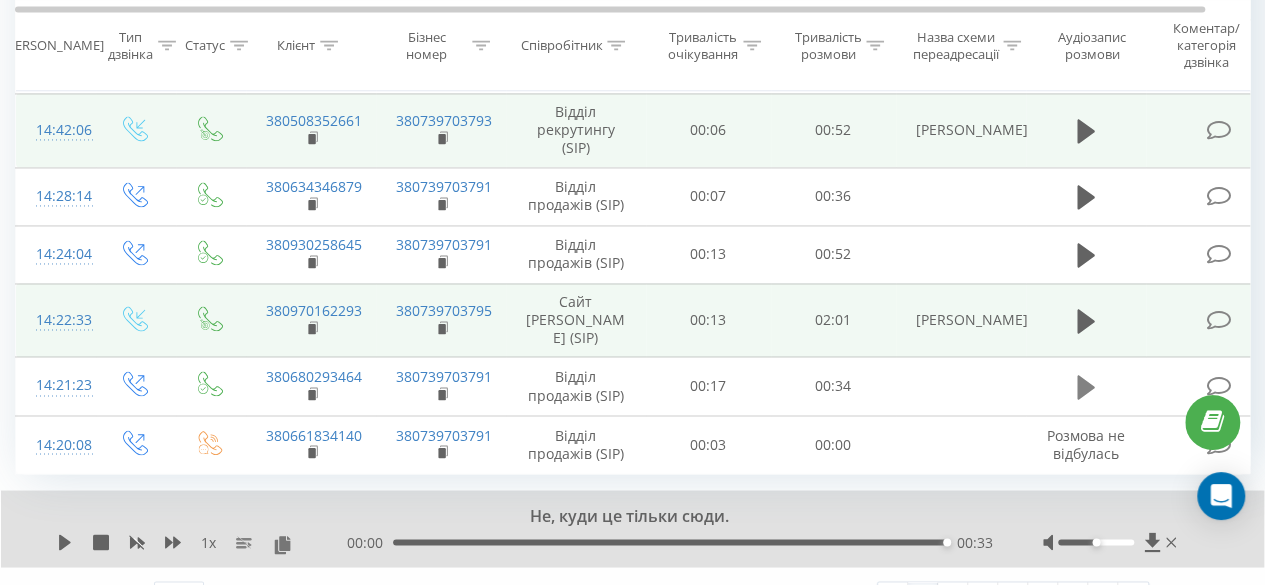 click 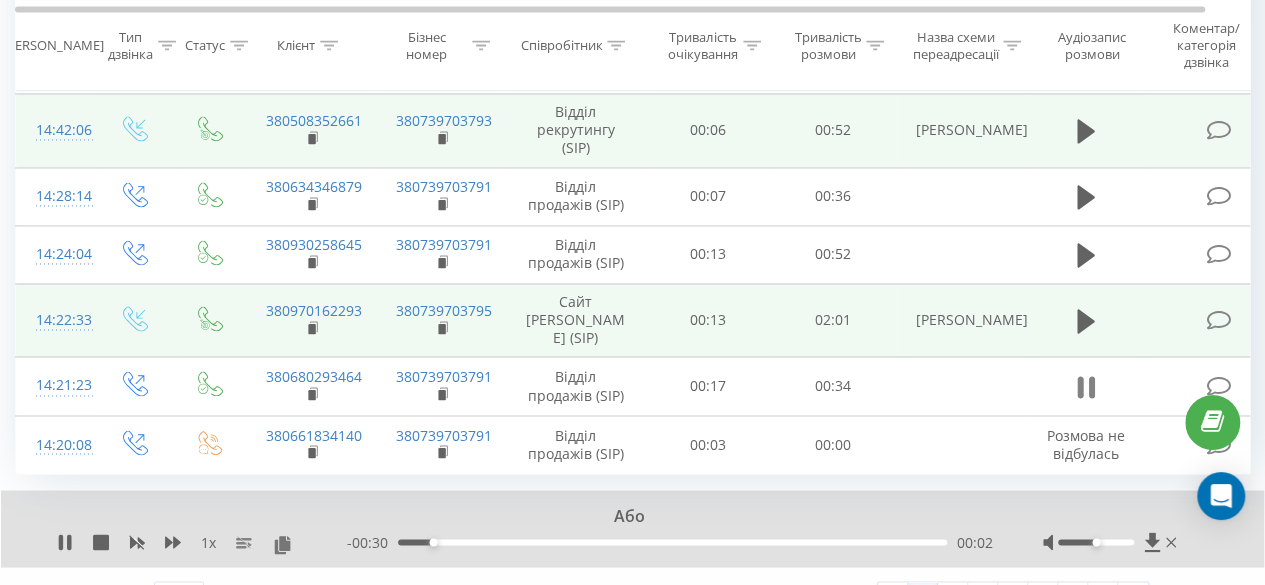 click 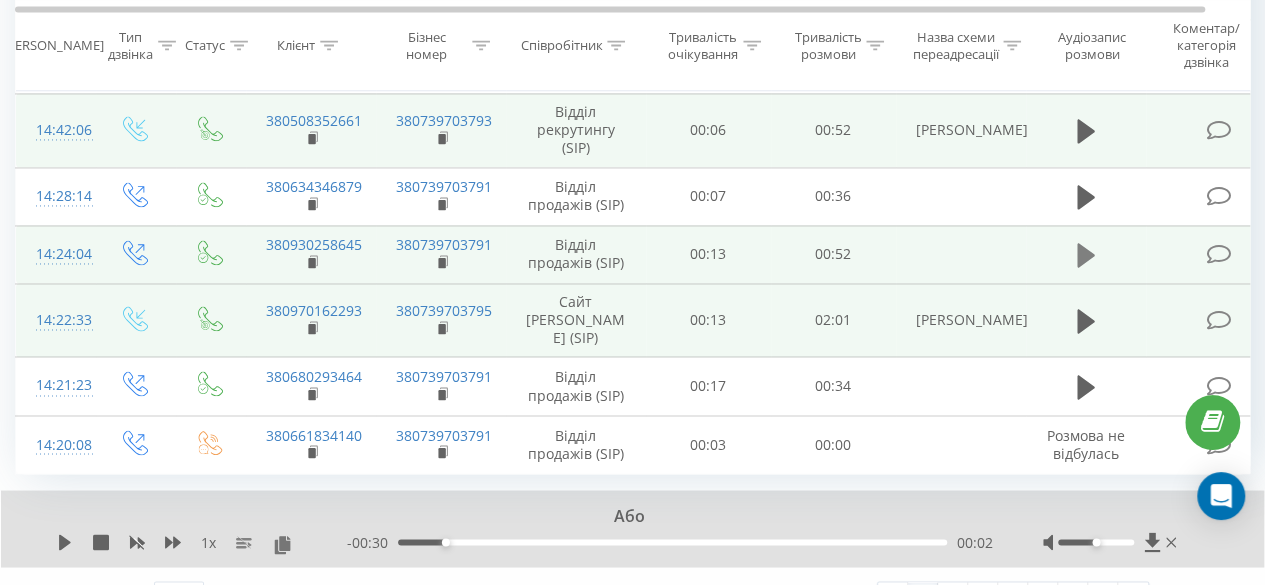 click 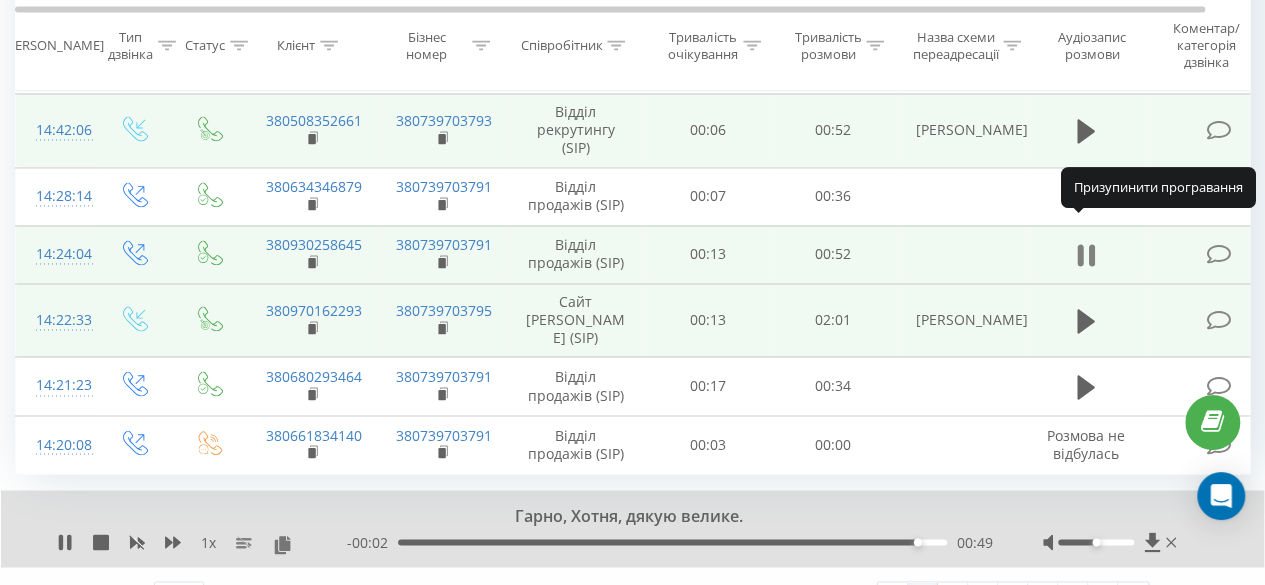 click 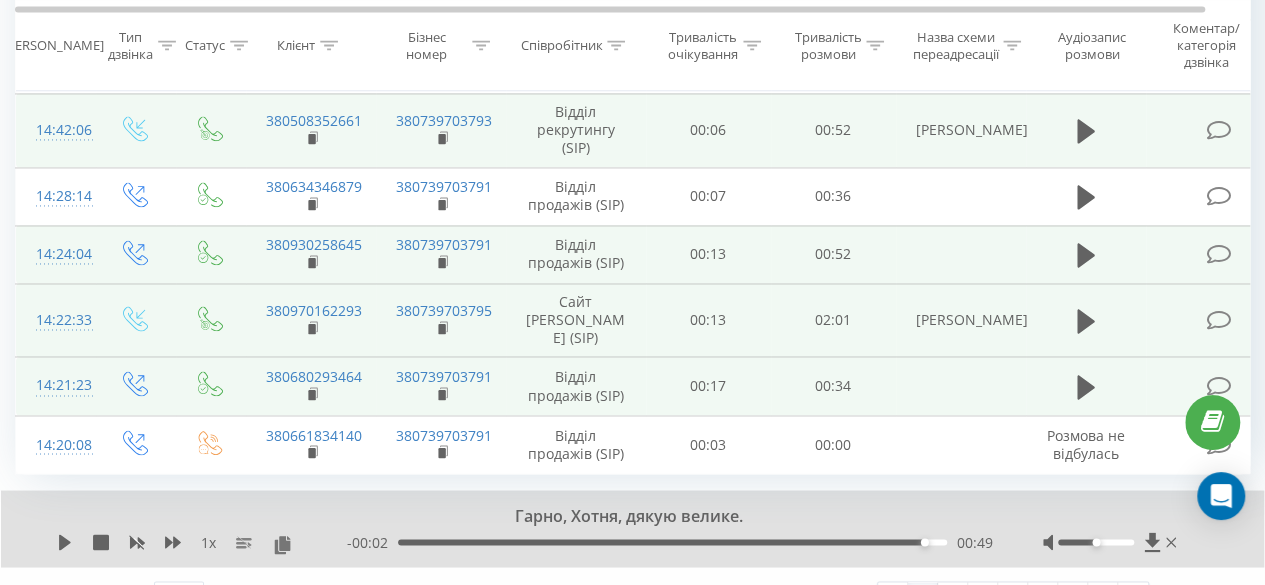 scroll, scrollTop: 1397, scrollLeft: 0, axis: vertical 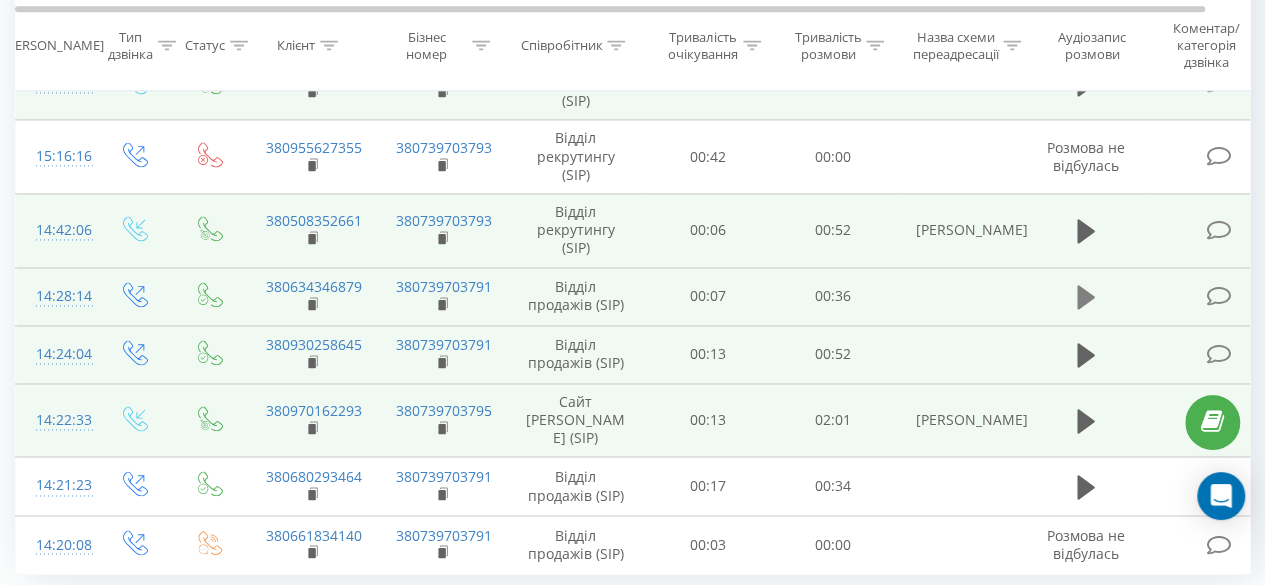 click at bounding box center [1086, 297] 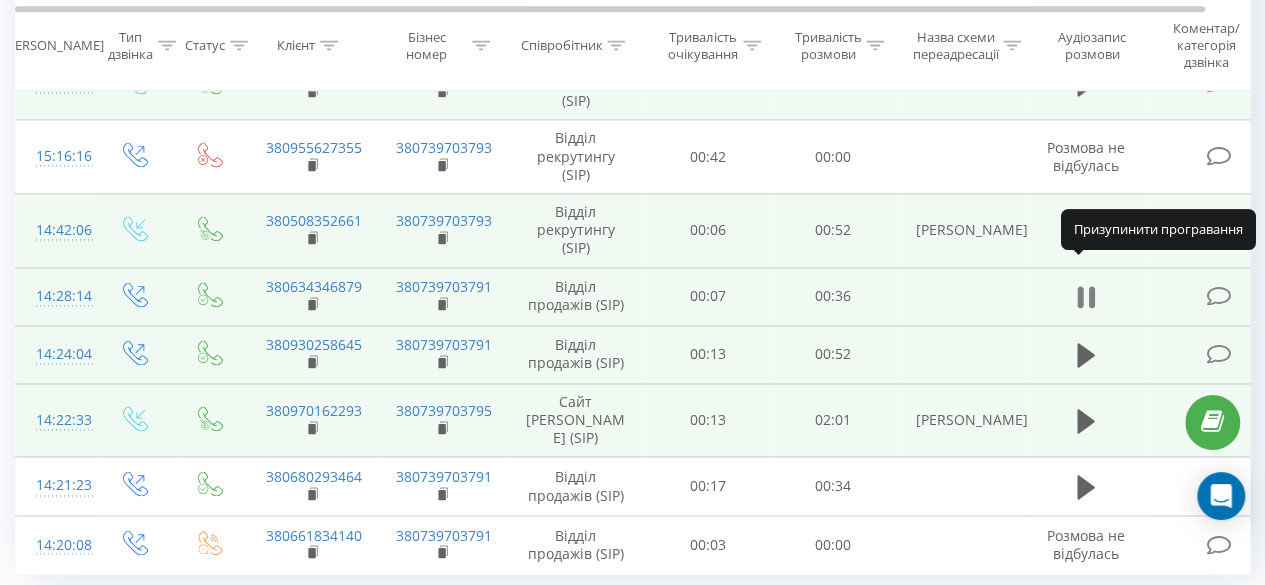click 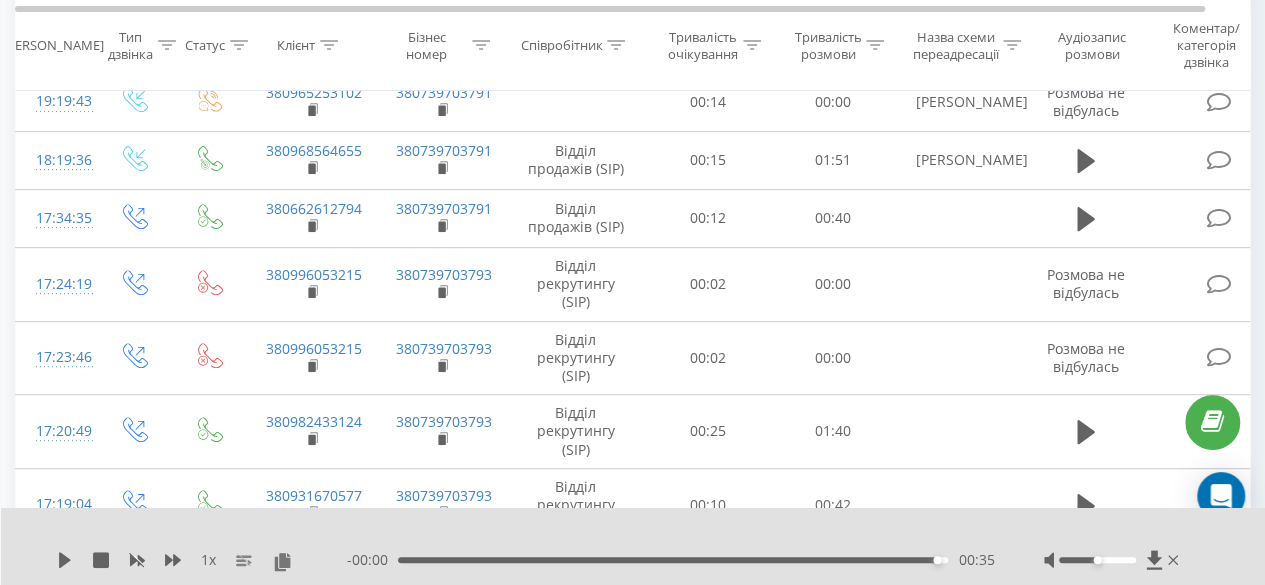 scroll, scrollTop: 297, scrollLeft: 0, axis: vertical 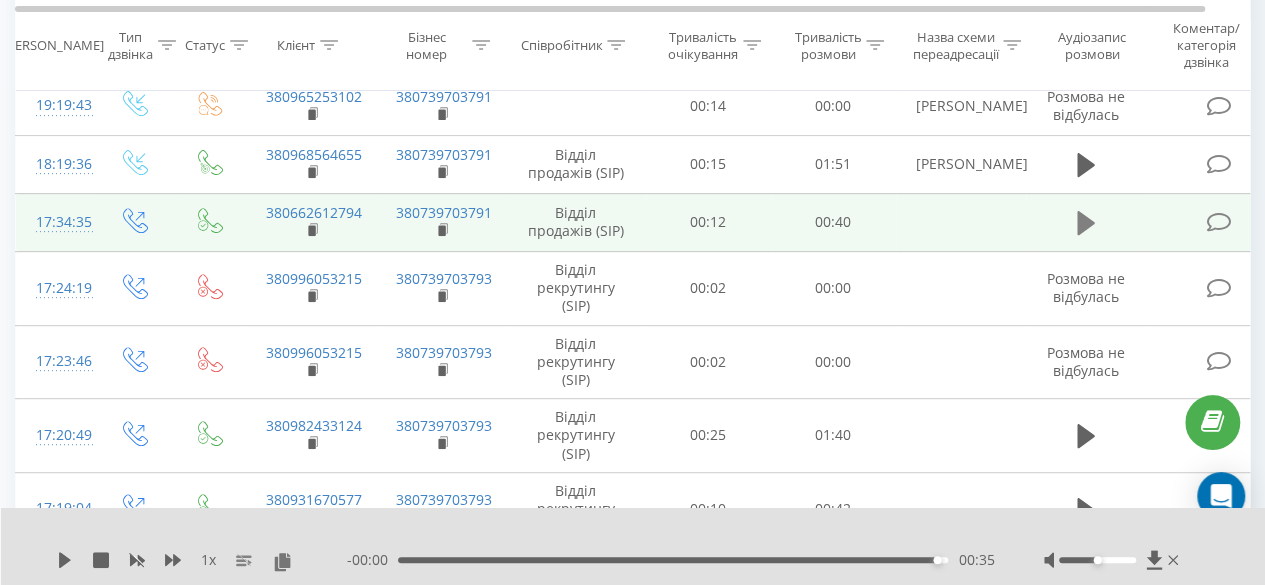 click 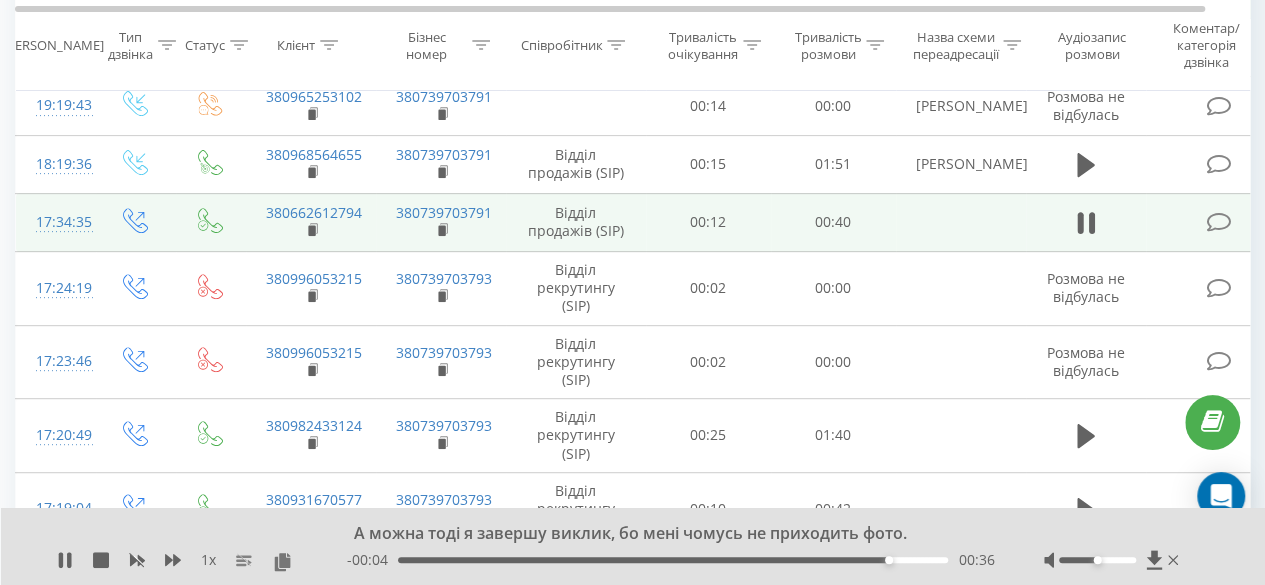 click 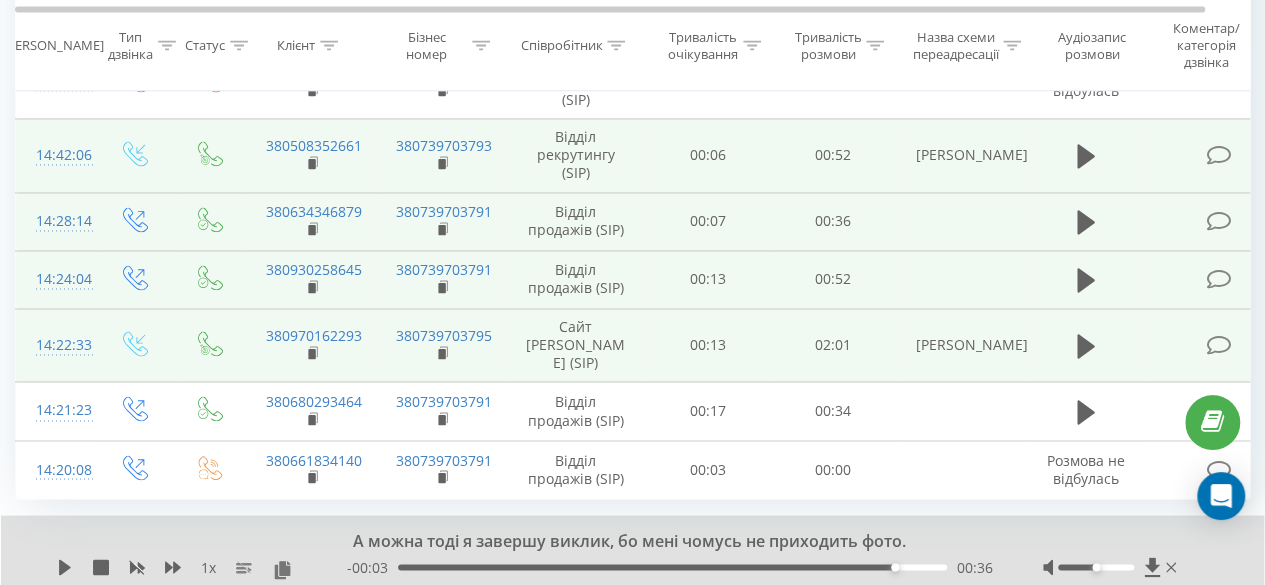 scroll, scrollTop: 1497, scrollLeft: 0, axis: vertical 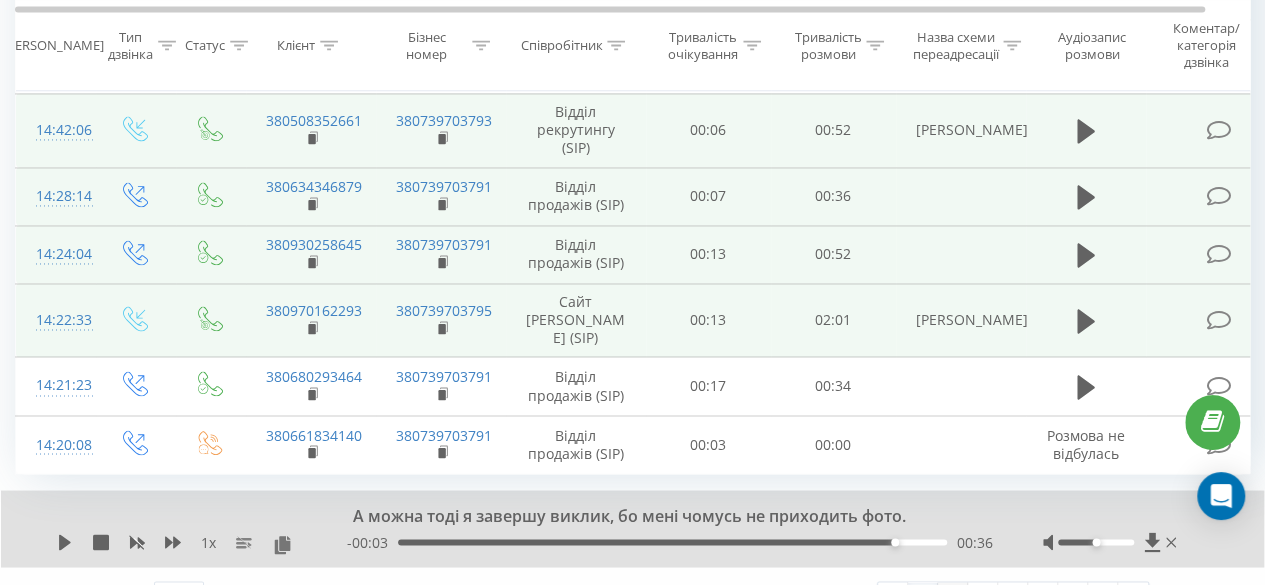 click on "2" at bounding box center [953, 596] 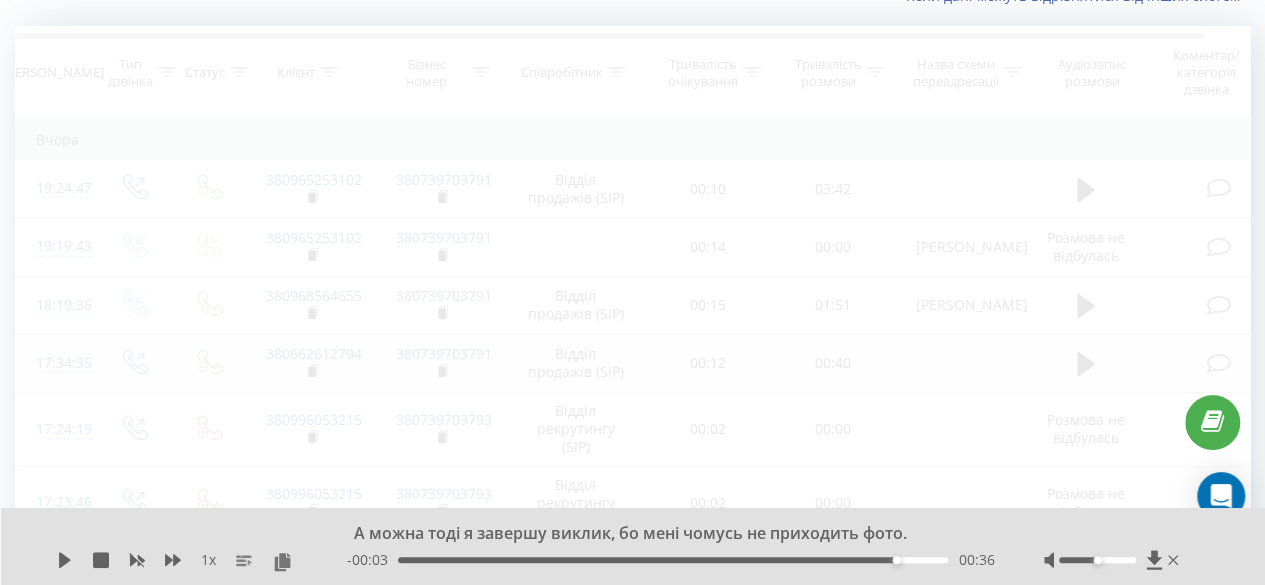 scroll, scrollTop: 132, scrollLeft: 0, axis: vertical 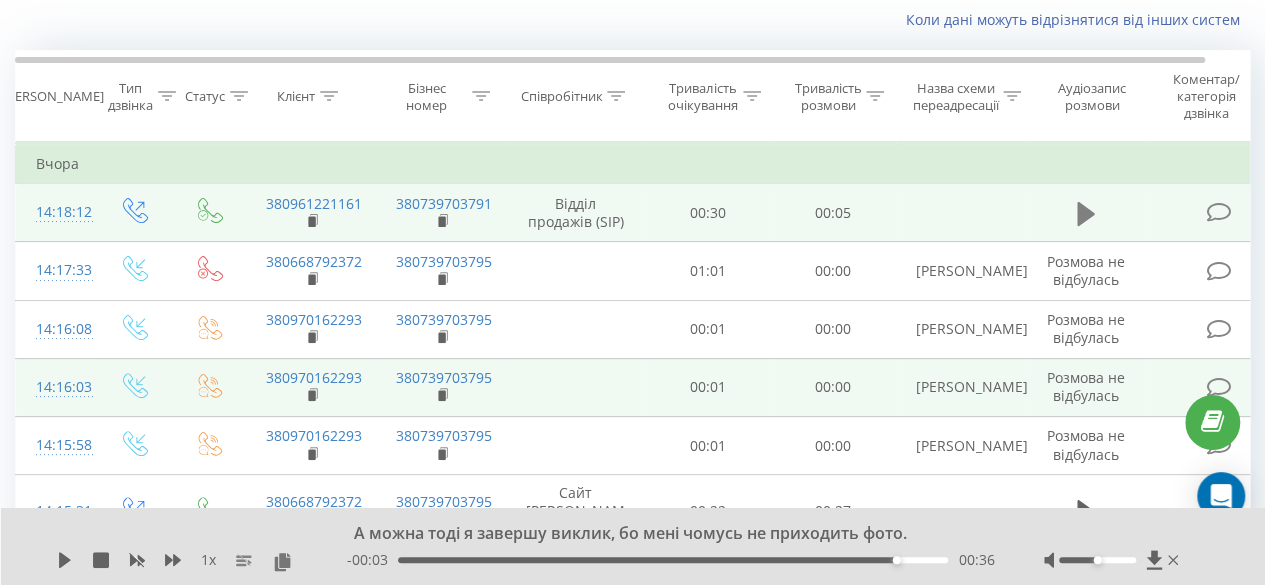click 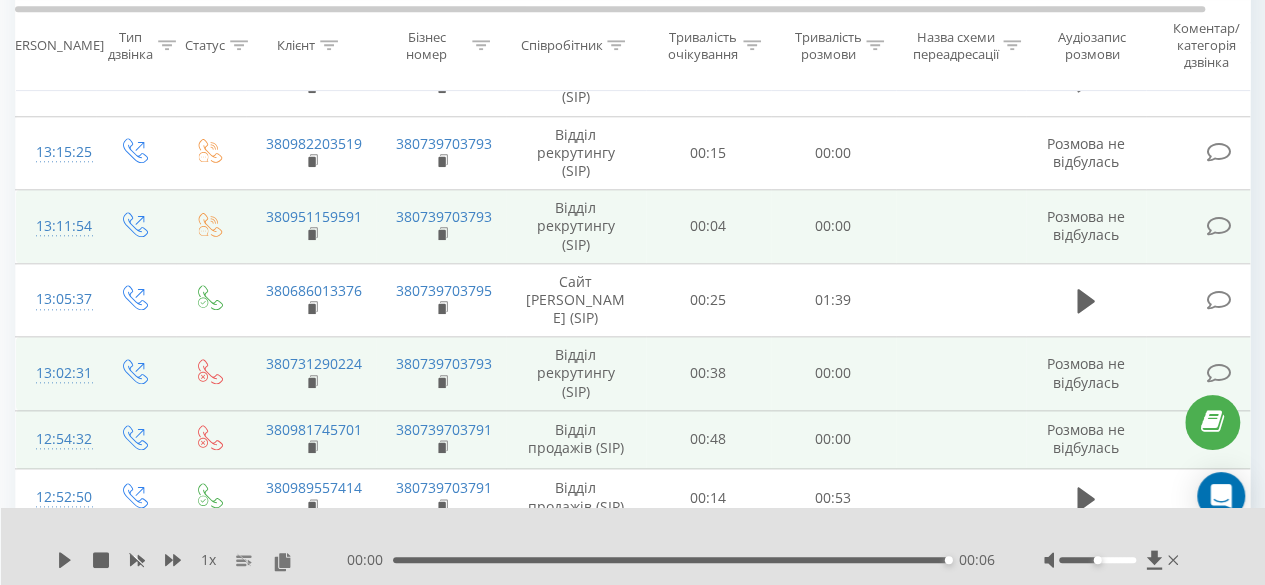 scroll, scrollTop: 1032, scrollLeft: 0, axis: vertical 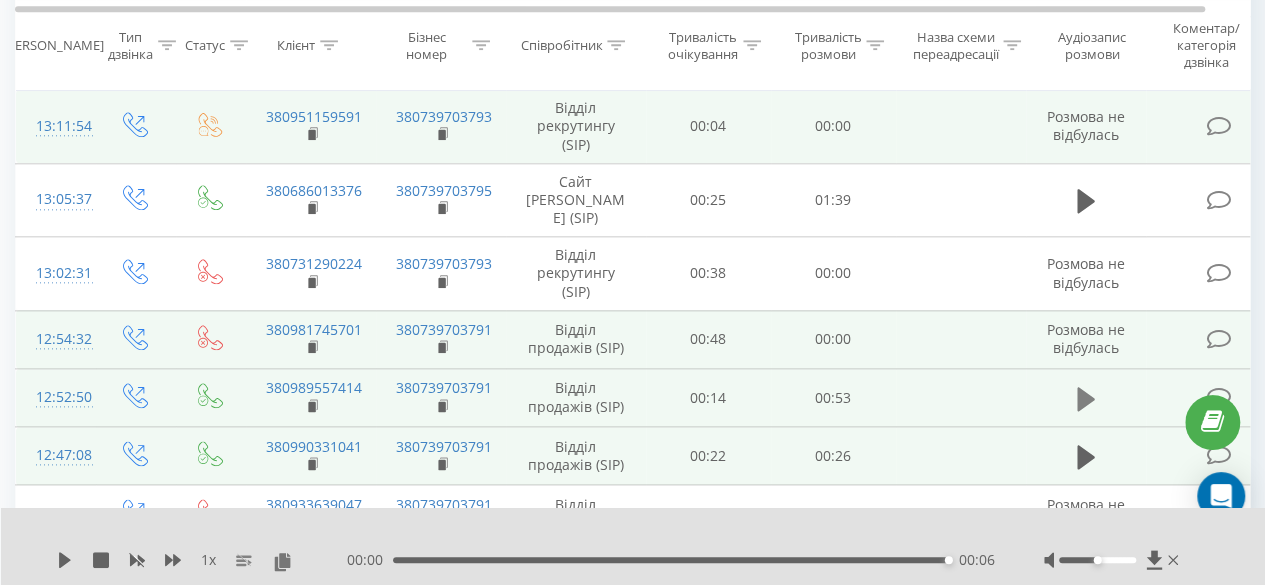 click 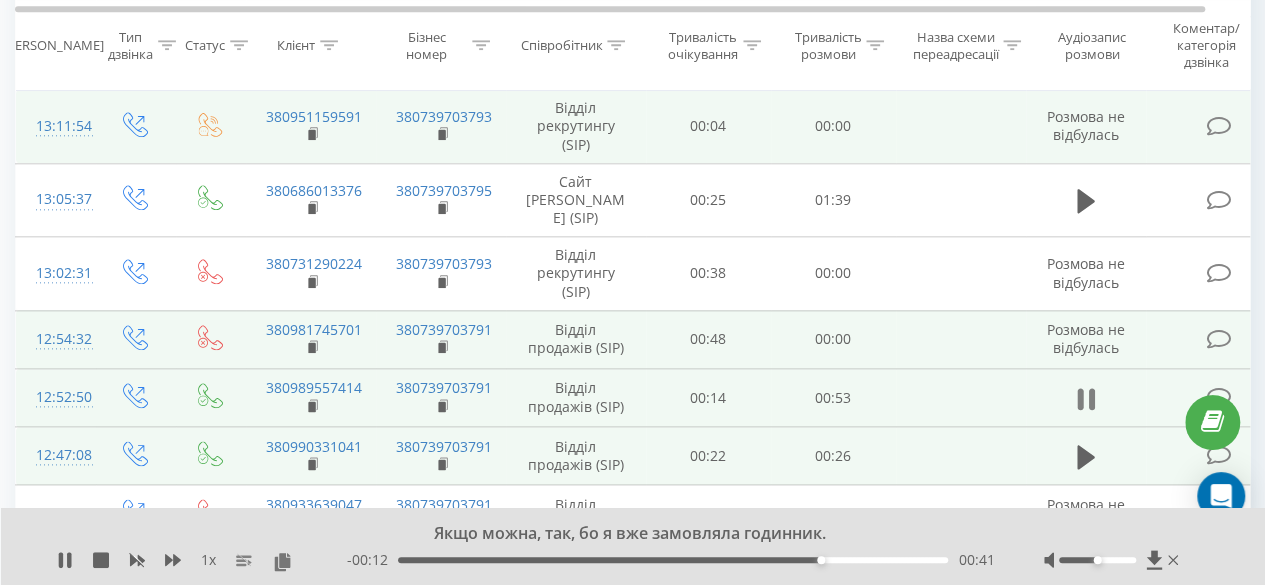 click 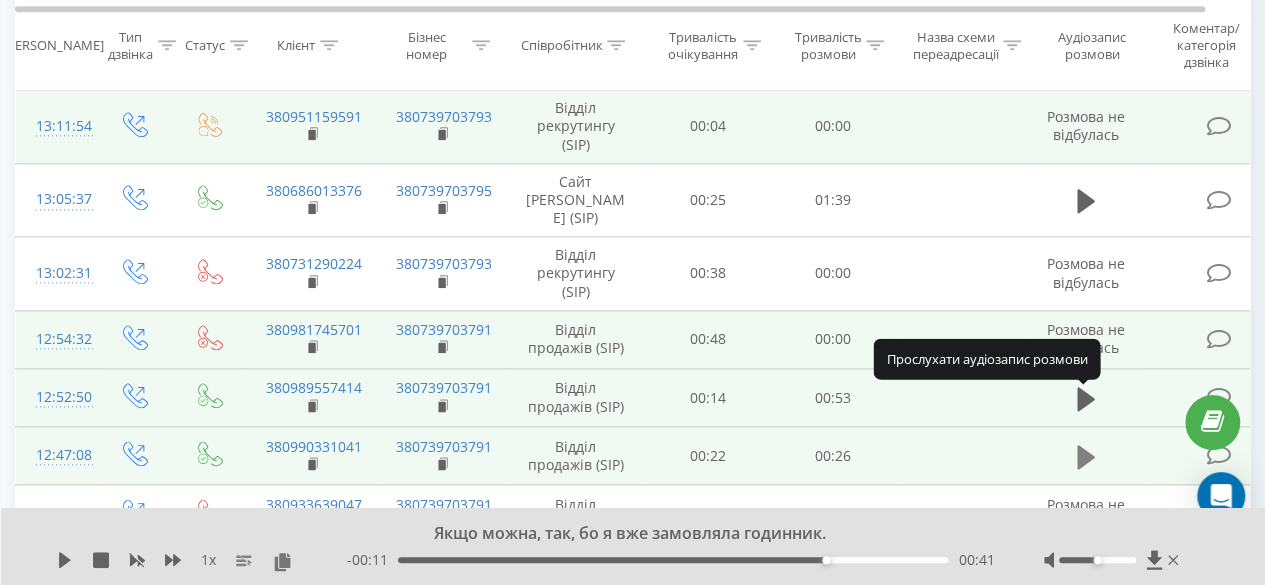 click 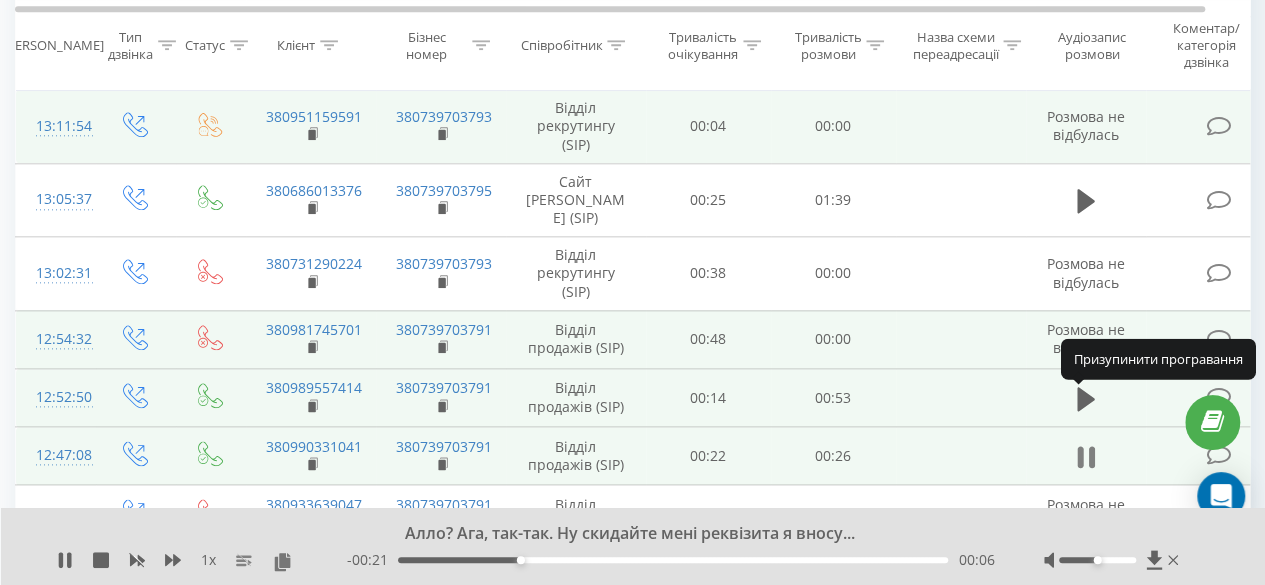 click 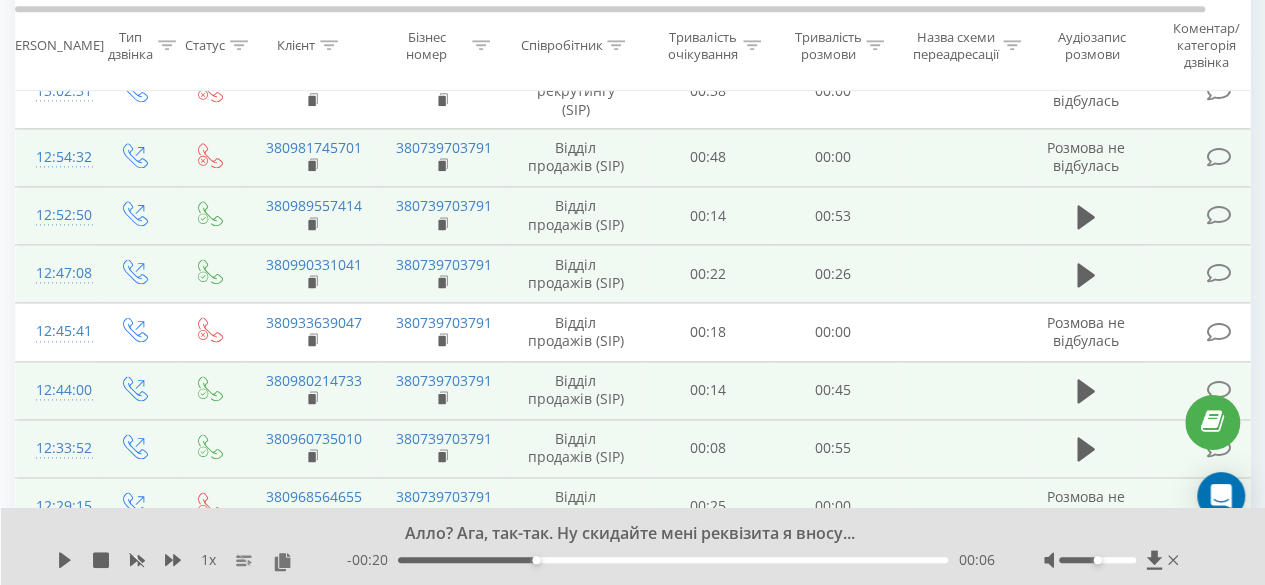 scroll, scrollTop: 1232, scrollLeft: 0, axis: vertical 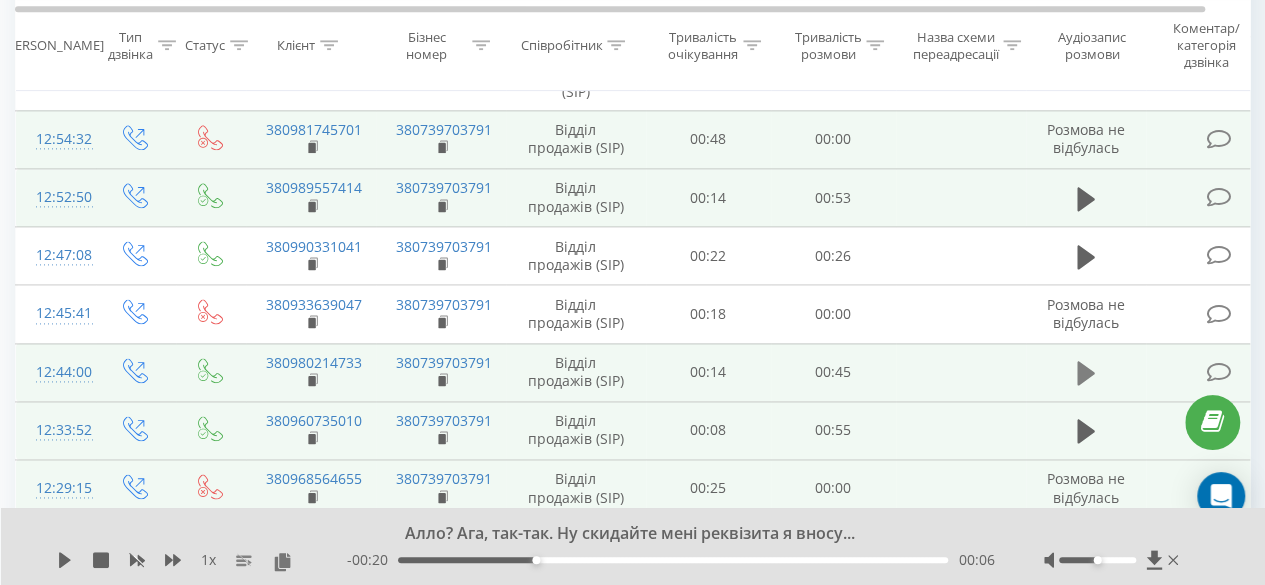 click 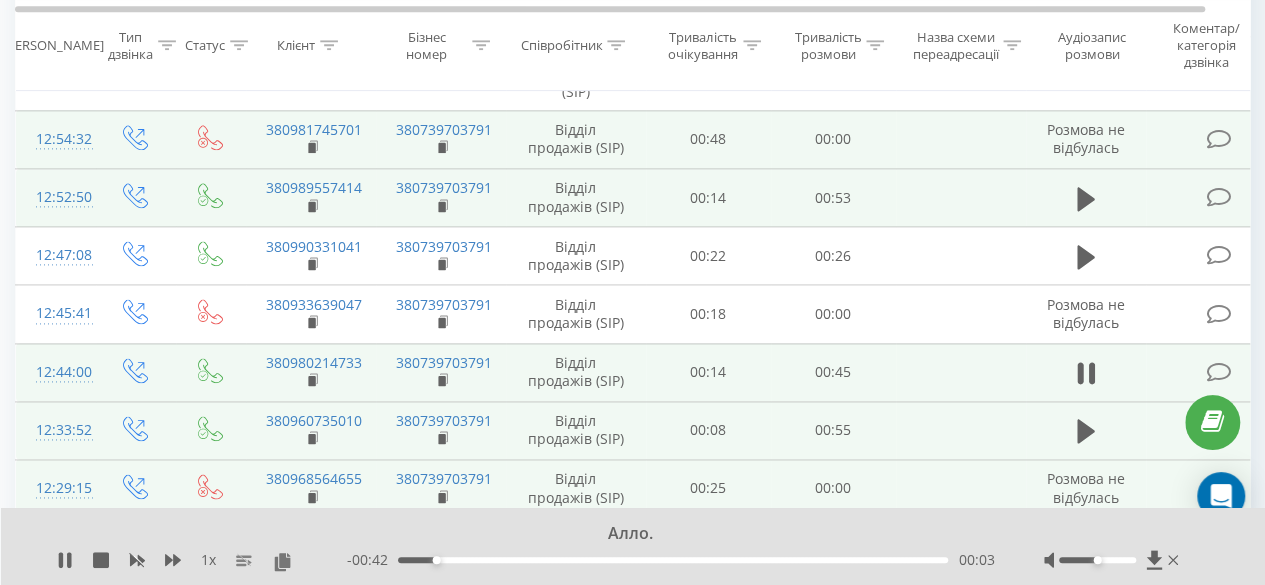 click 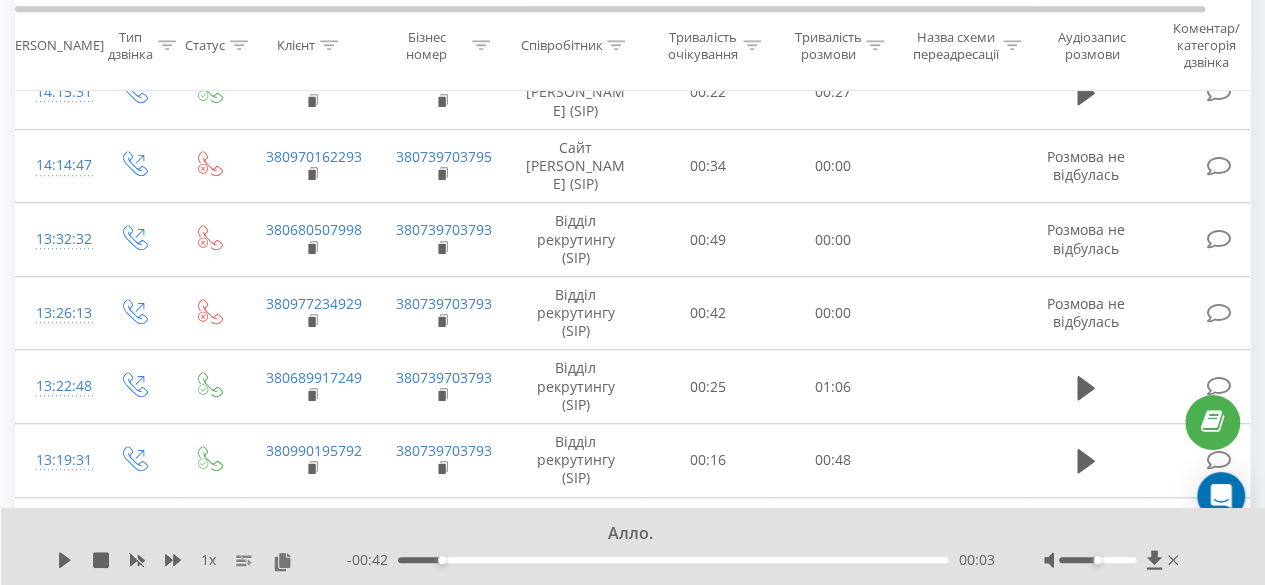 scroll, scrollTop: 0, scrollLeft: 0, axis: both 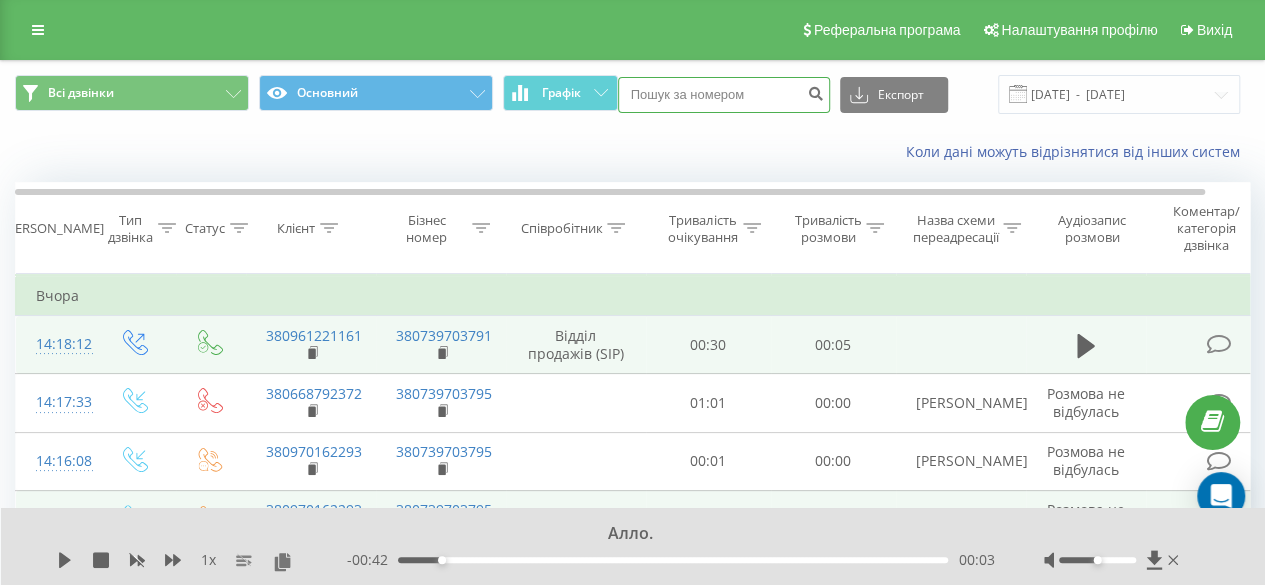 click at bounding box center [724, 95] 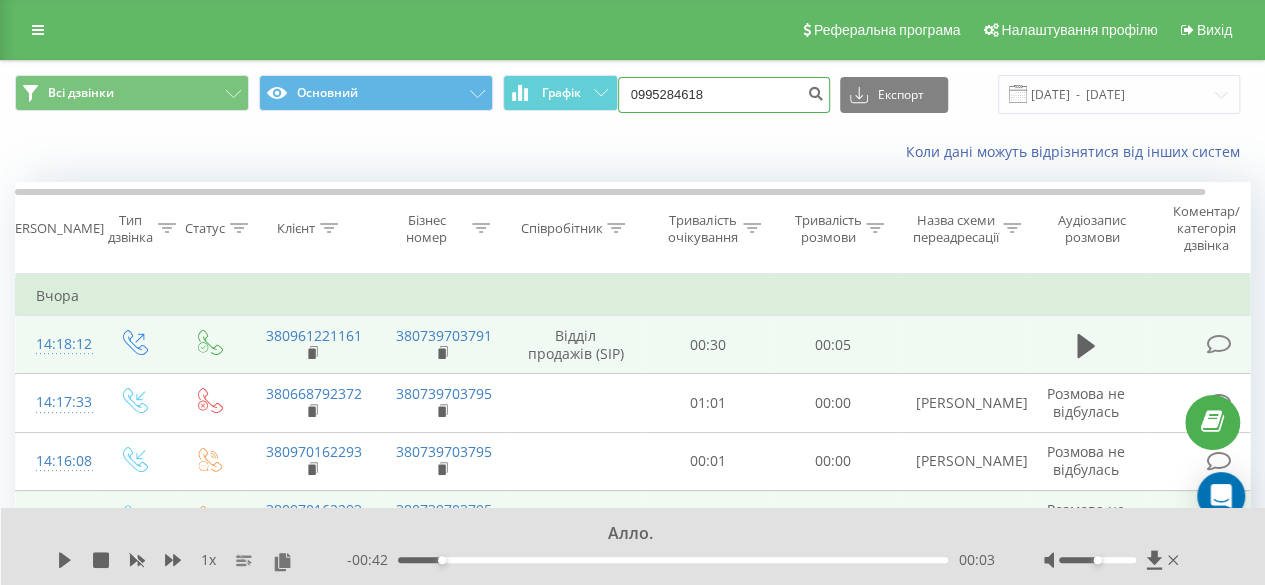 type on "0995284618" 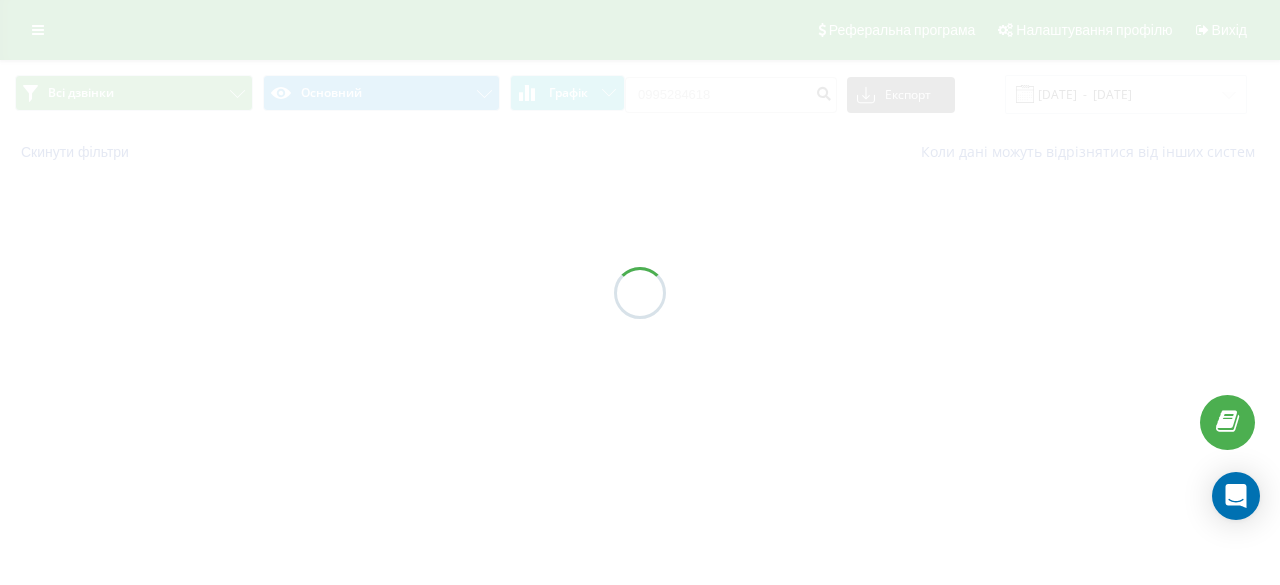 scroll, scrollTop: 0, scrollLeft: 0, axis: both 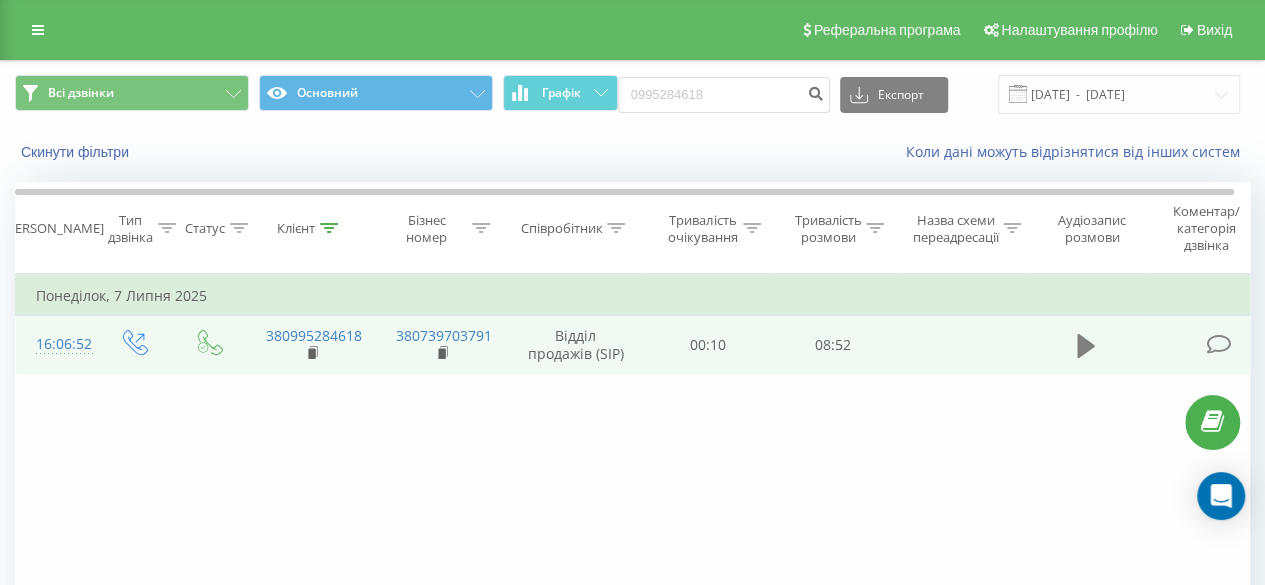 click 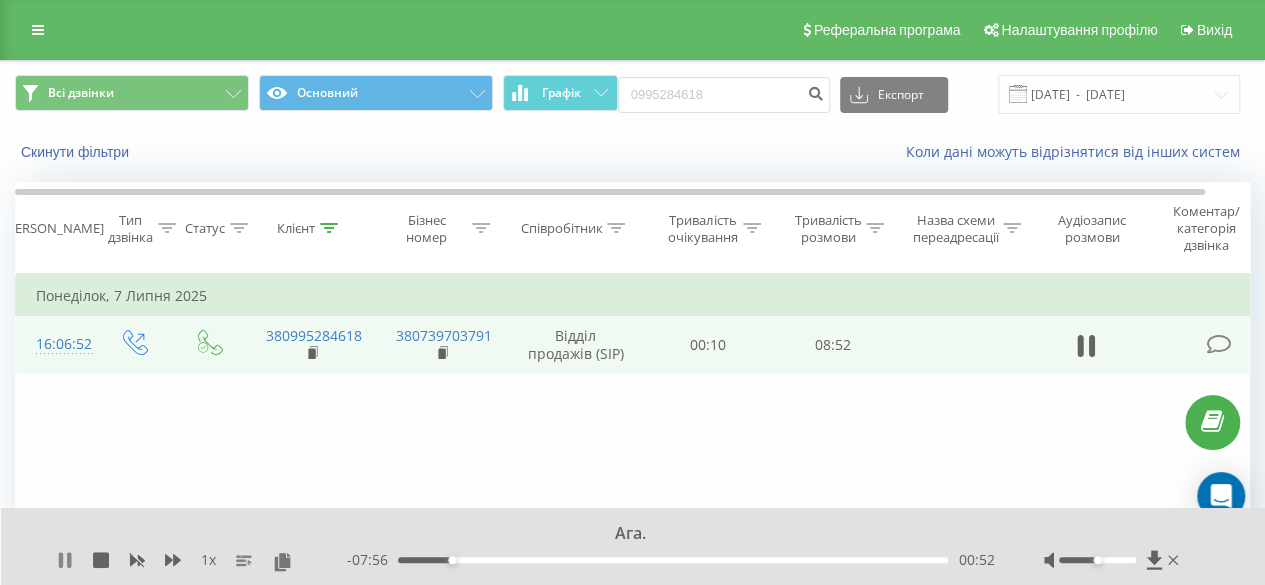 click 